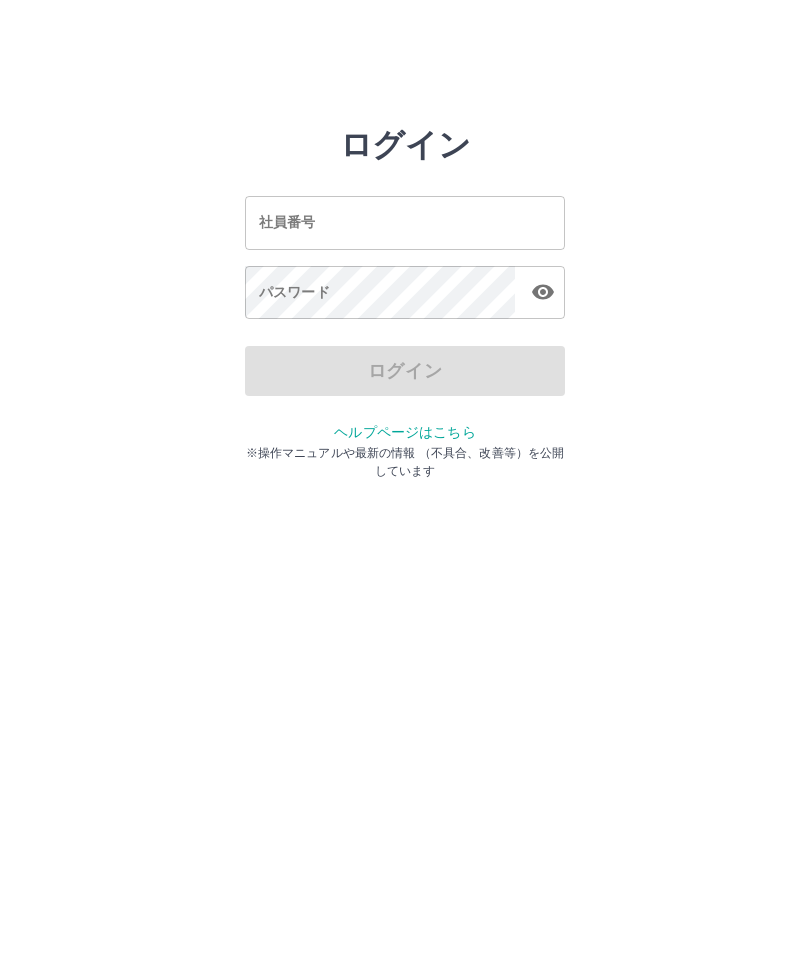 scroll, scrollTop: 0, scrollLeft: 0, axis: both 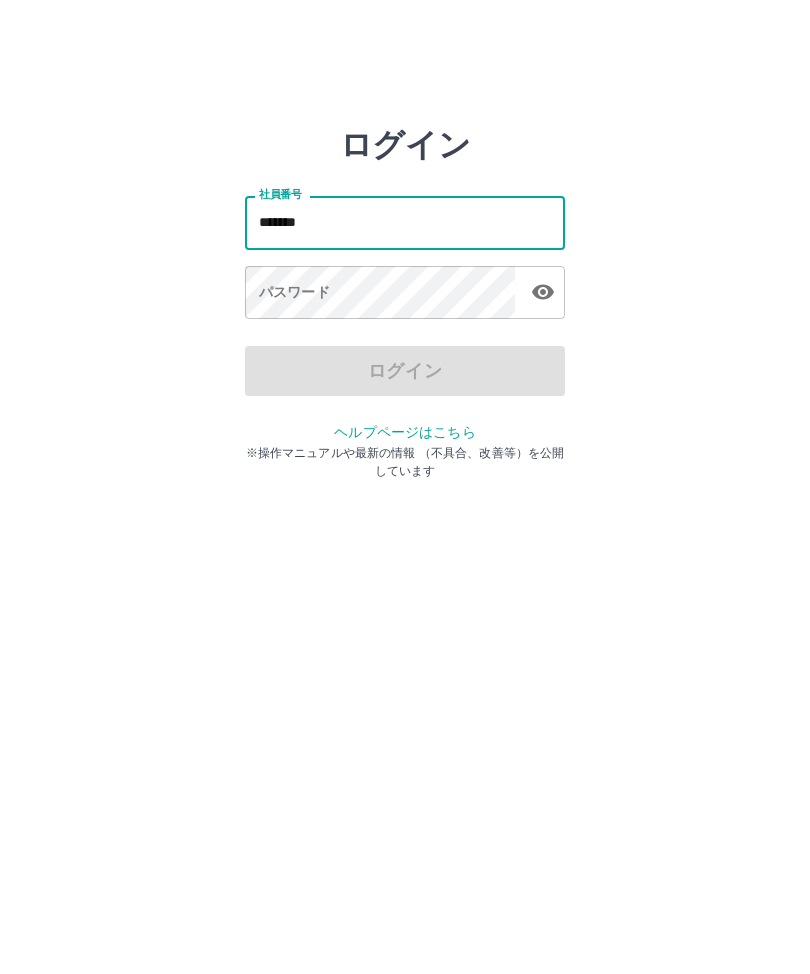 type on "*******" 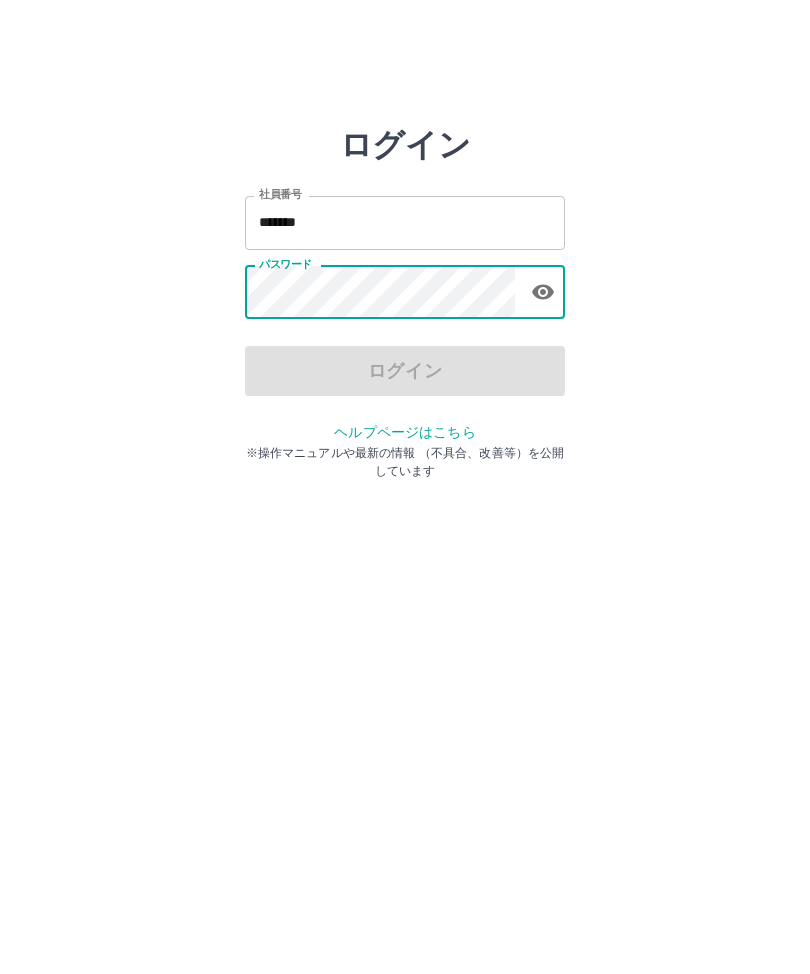click 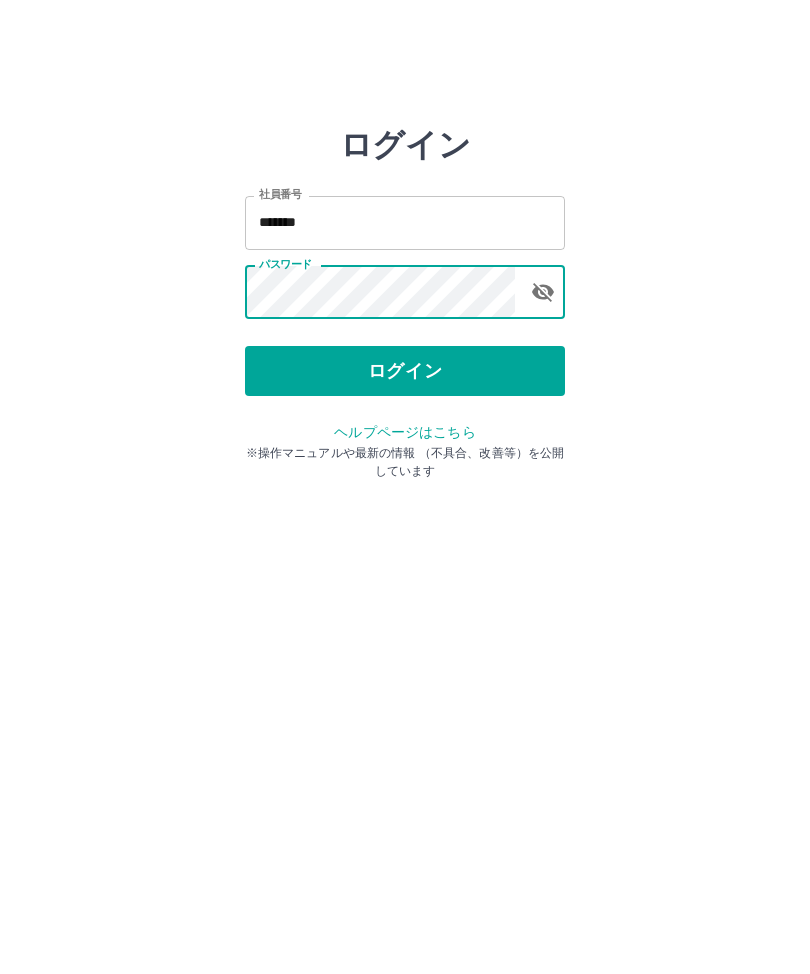 click on "ログイン" at bounding box center (405, 371) 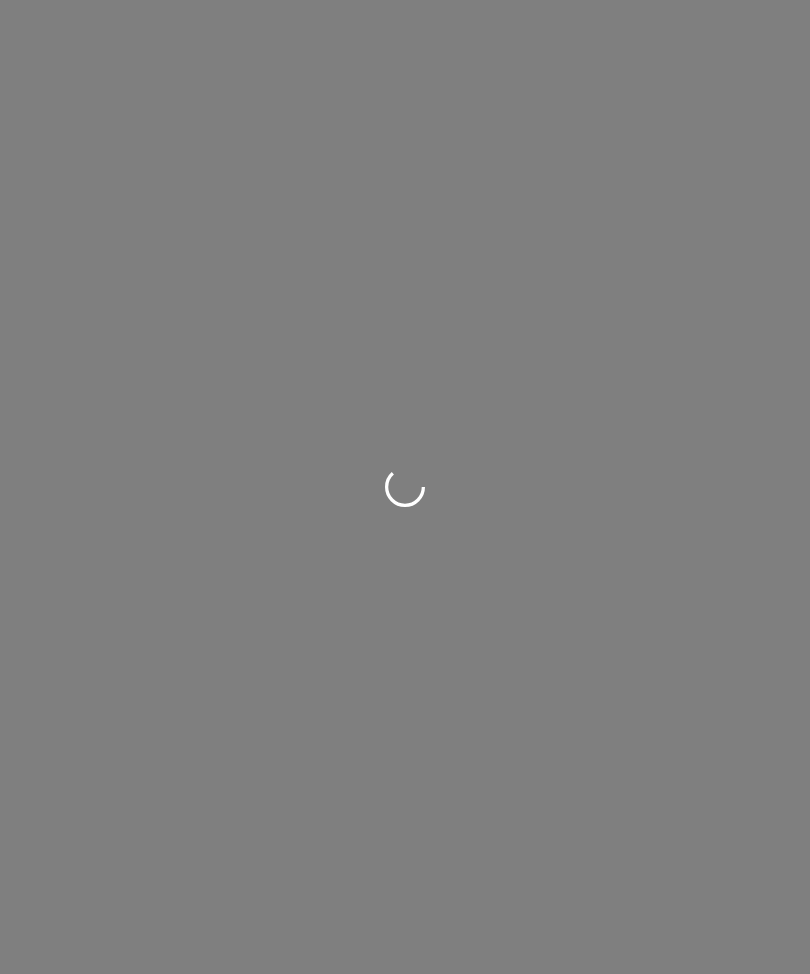 scroll, scrollTop: 0, scrollLeft: 0, axis: both 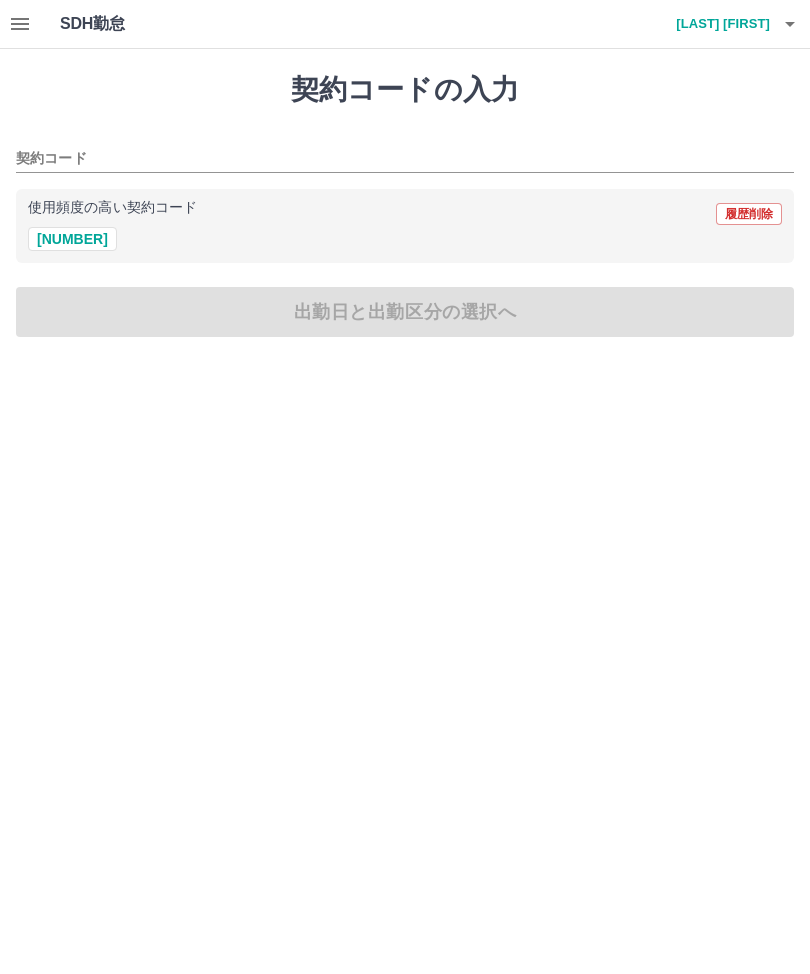 click on "契約コード" at bounding box center [390, 159] 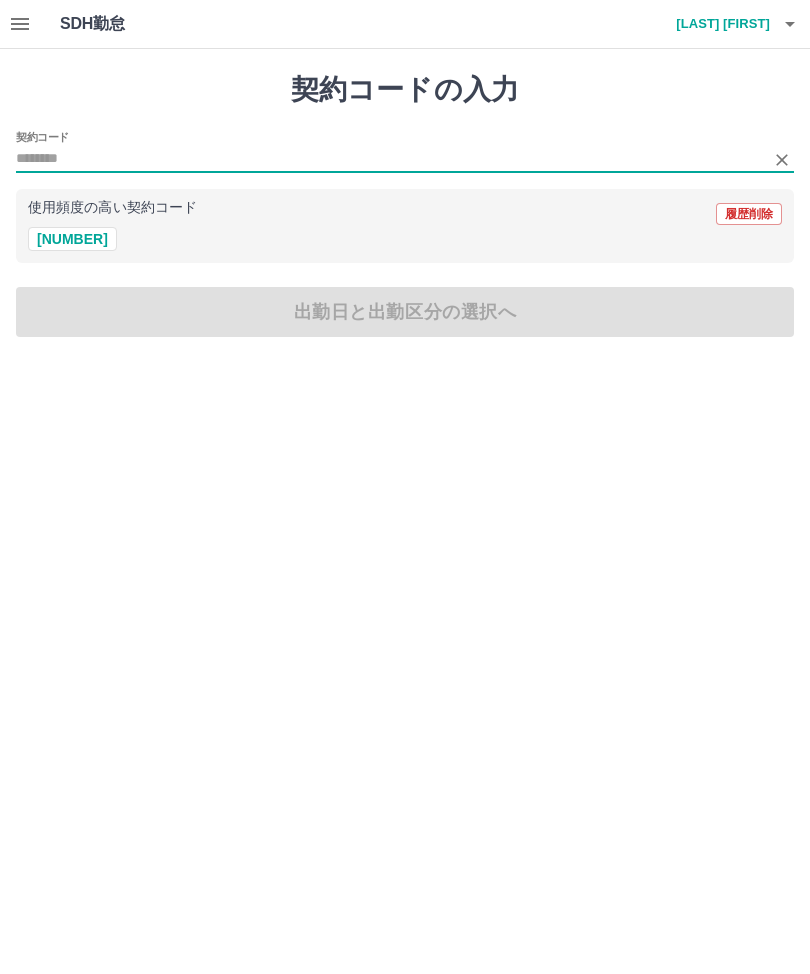 click on "[NUMBER]" at bounding box center (72, 239) 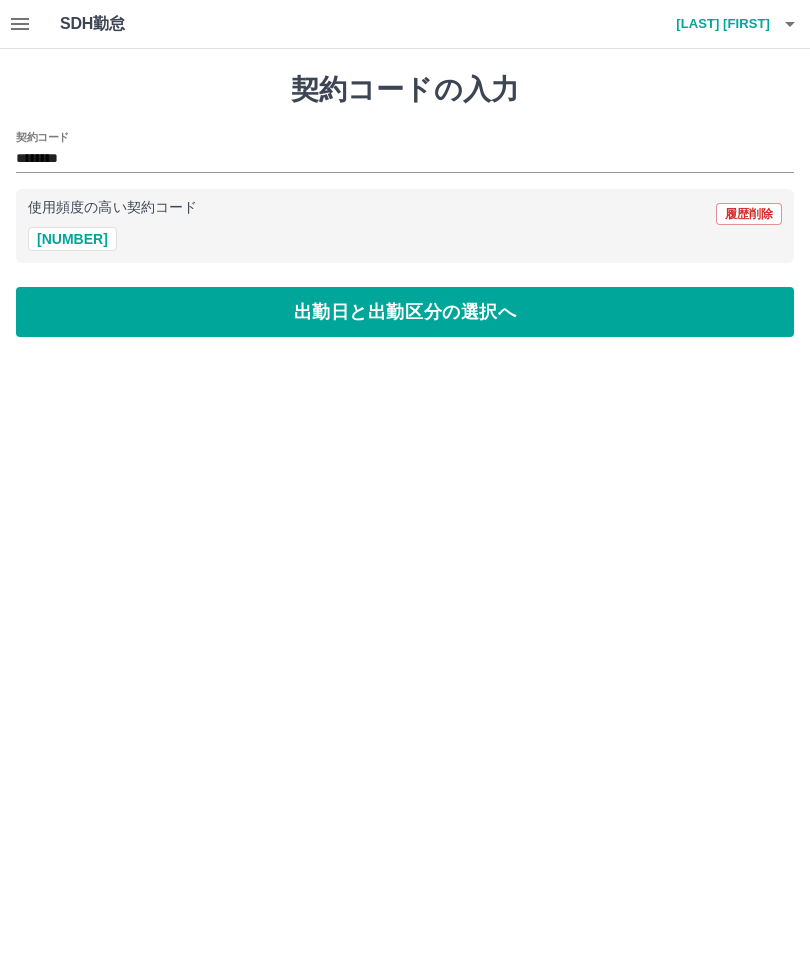 click on "出勤日と出勤区分の選択へ" at bounding box center [405, 312] 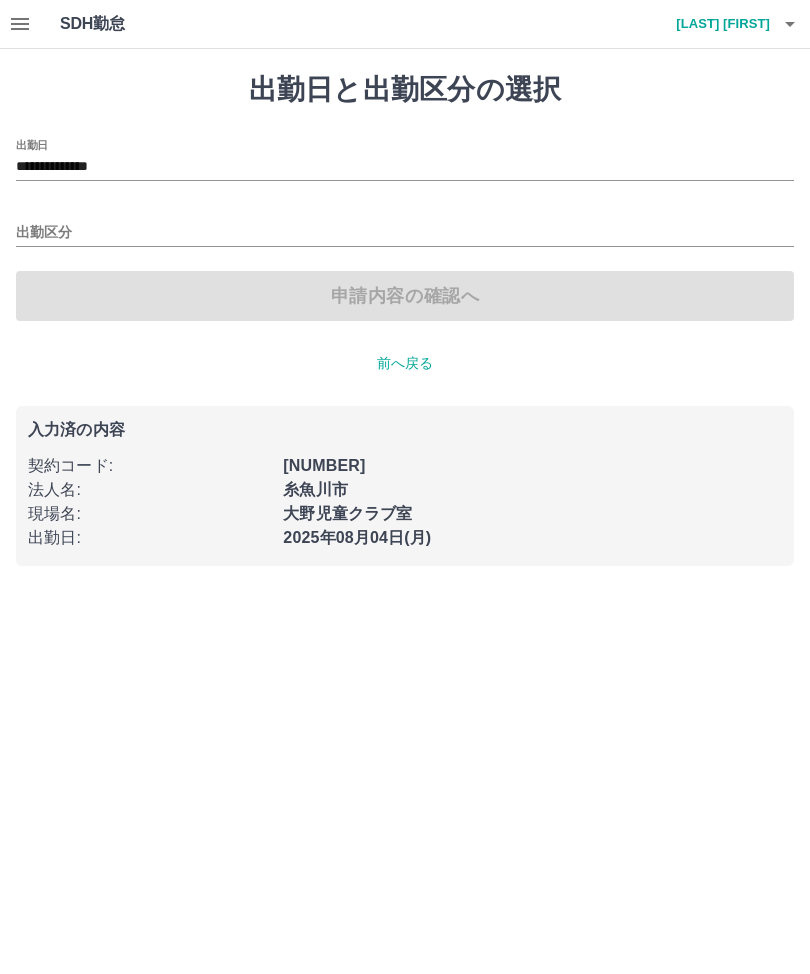 click on "**********" at bounding box center (405, 167) 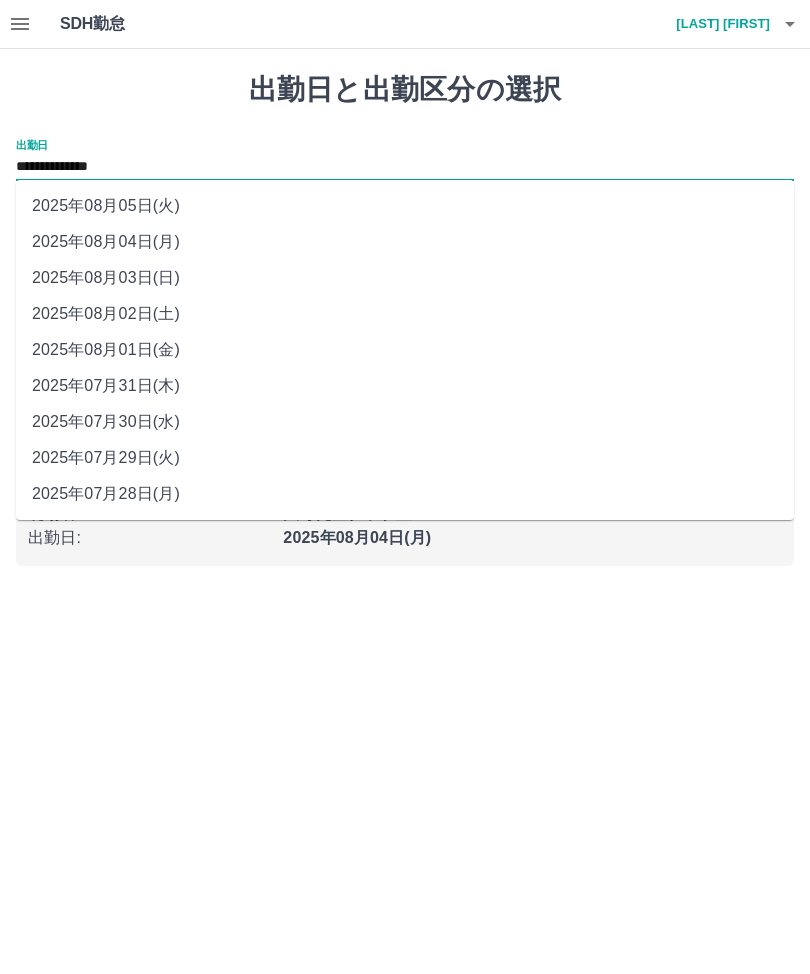 click on "2025年08月02日(土)" at bounding box center [405, 314] 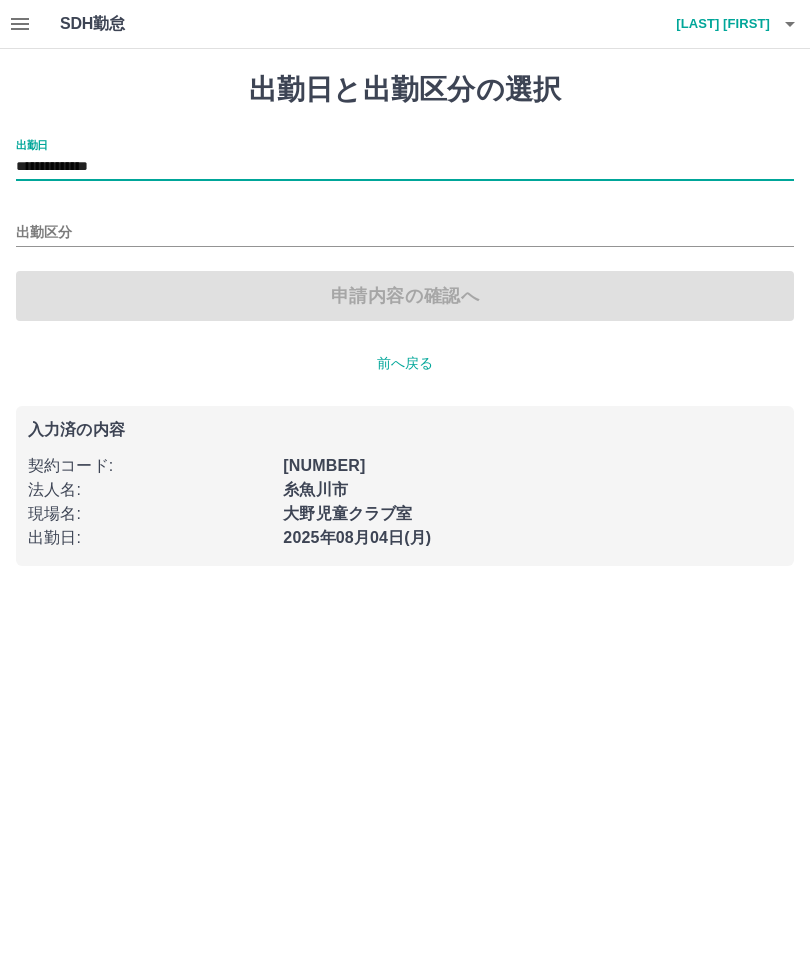 click on "出勤区分" at bounding box center (405, 233) 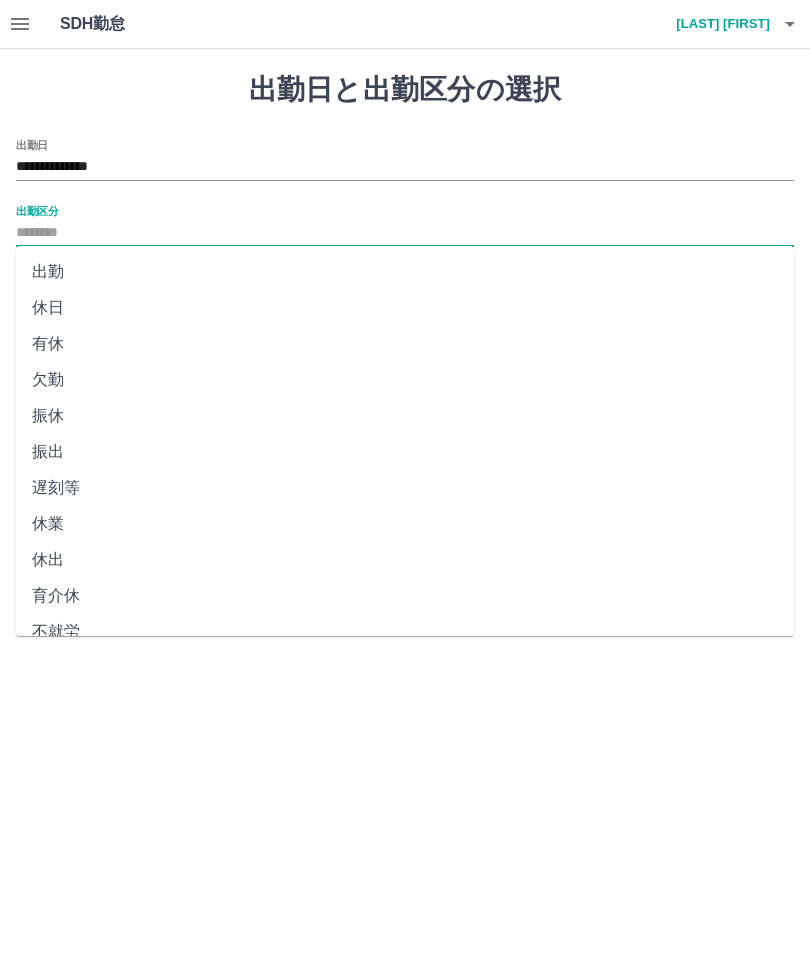 click on "休日" at bounding box center [405, 308] 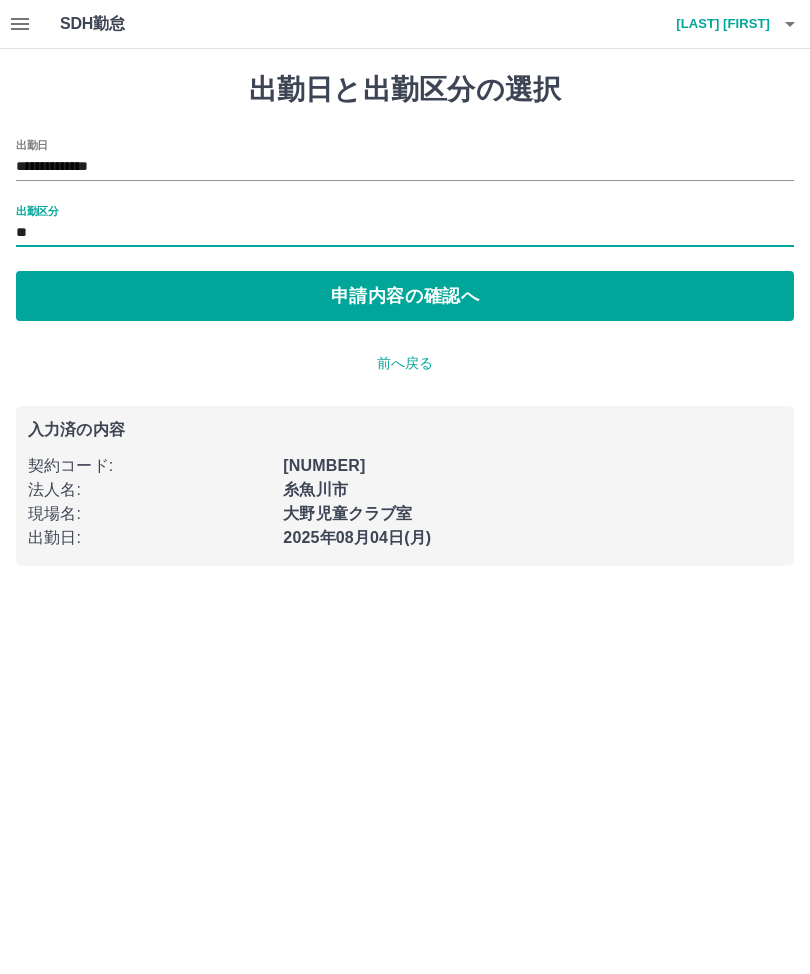 type on "**" 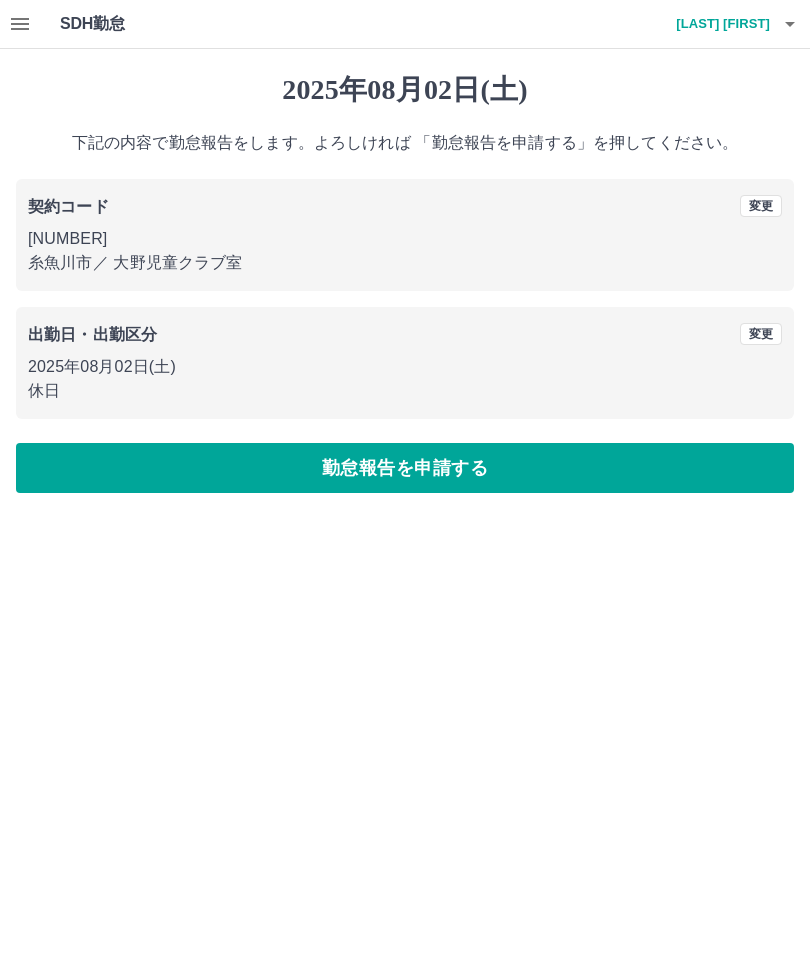 click on "勤怠報告を申請する" at bounding box center [405, 468] 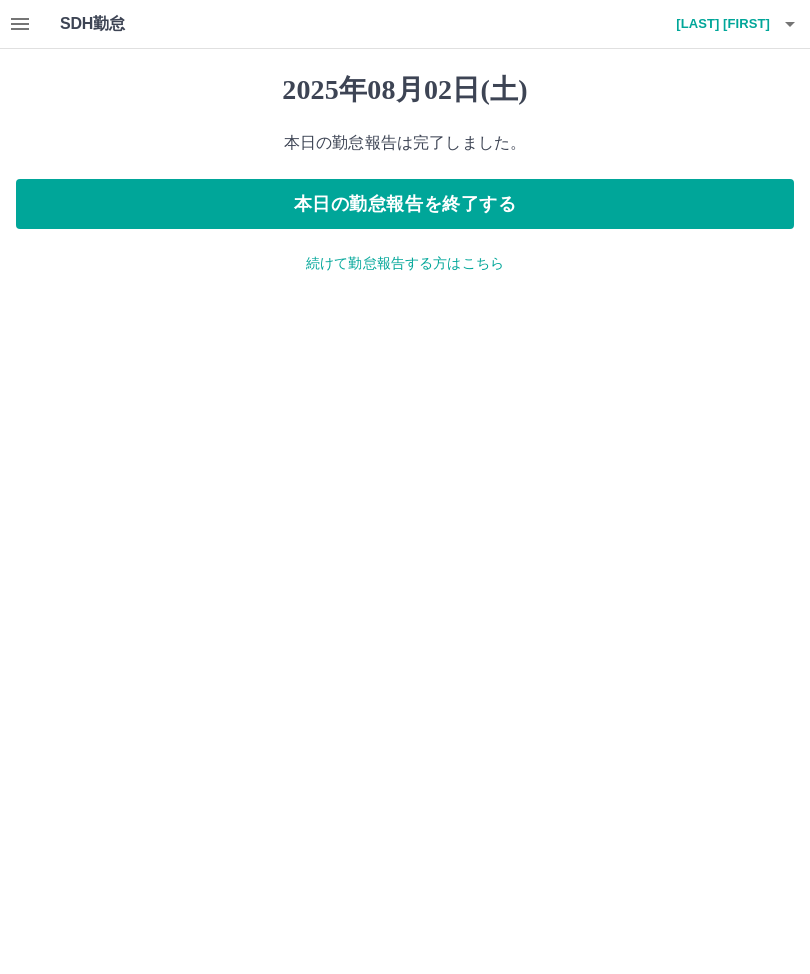 click on "続けて勤怠報告する方はこちら" at bounding box center [405, 263] 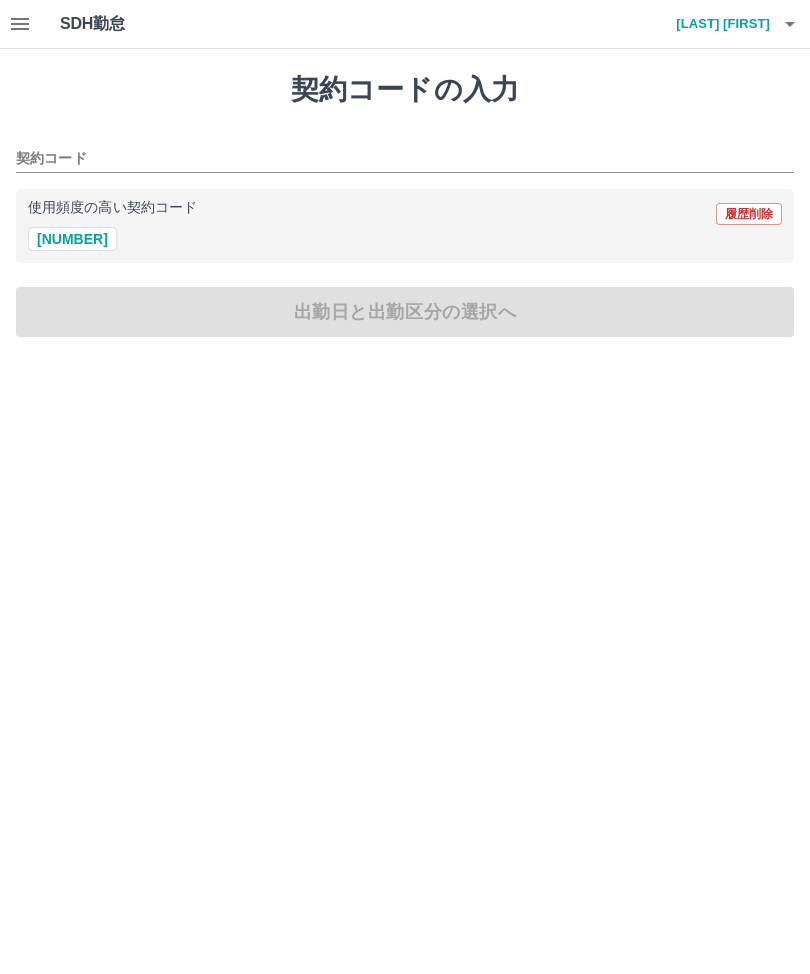click on "契約コード" at bounding box center (390, 159) 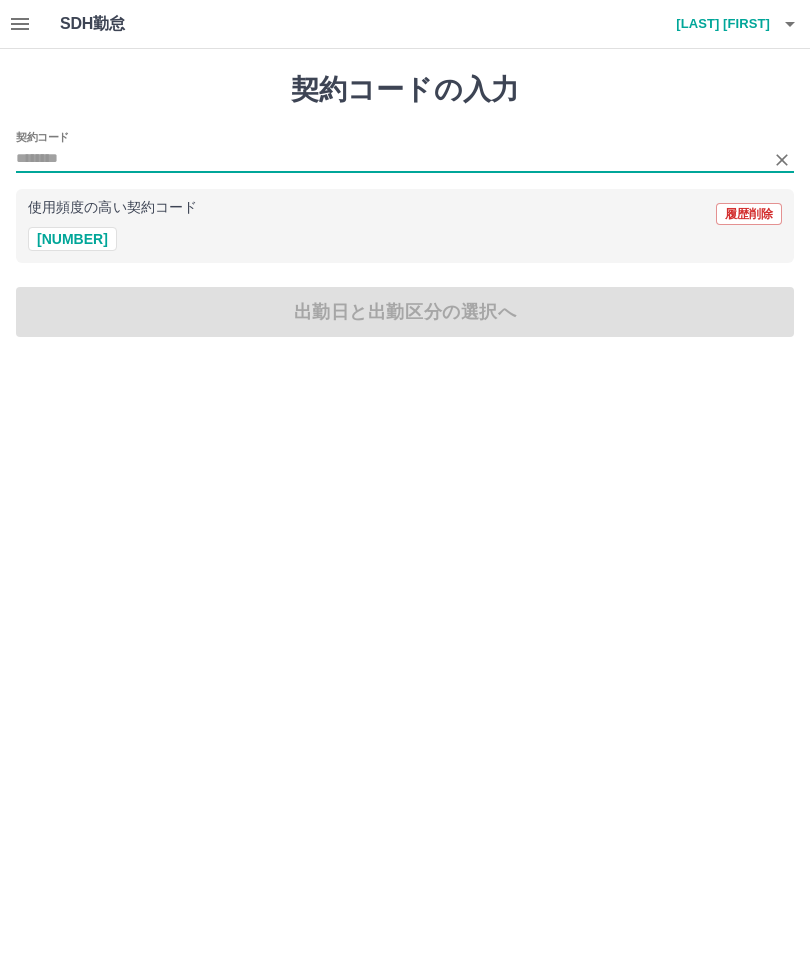 click on "41219007" at bounding box center (72, 239) 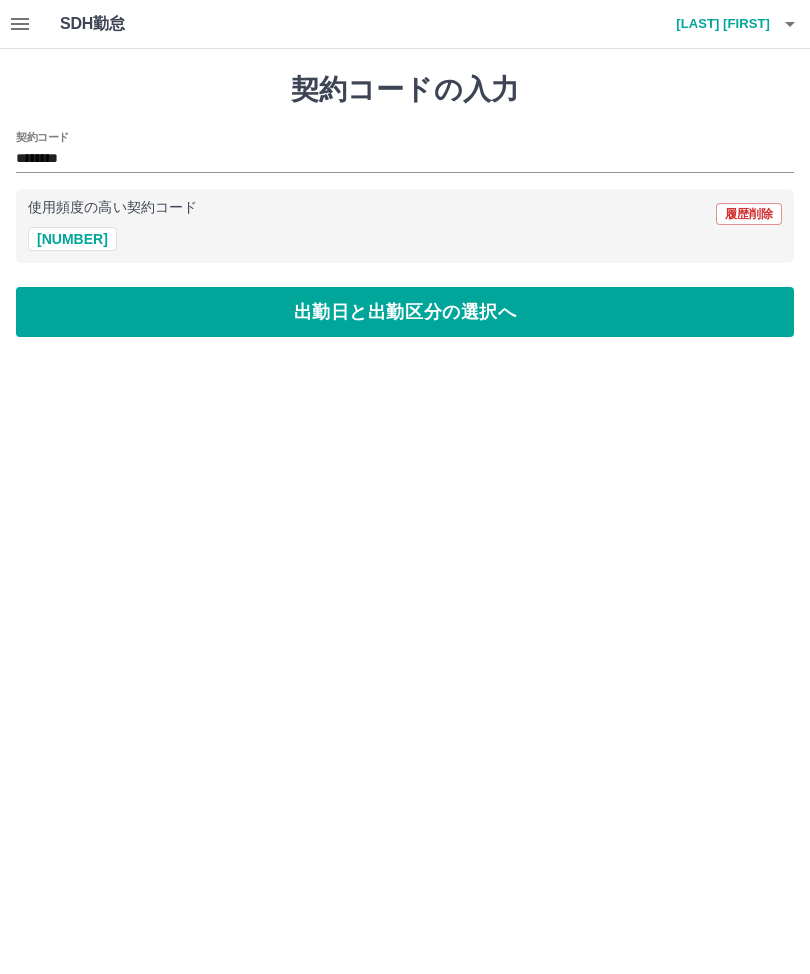click on "出勤日と出勤区分の選択へ" at bounding box center (405, 312) 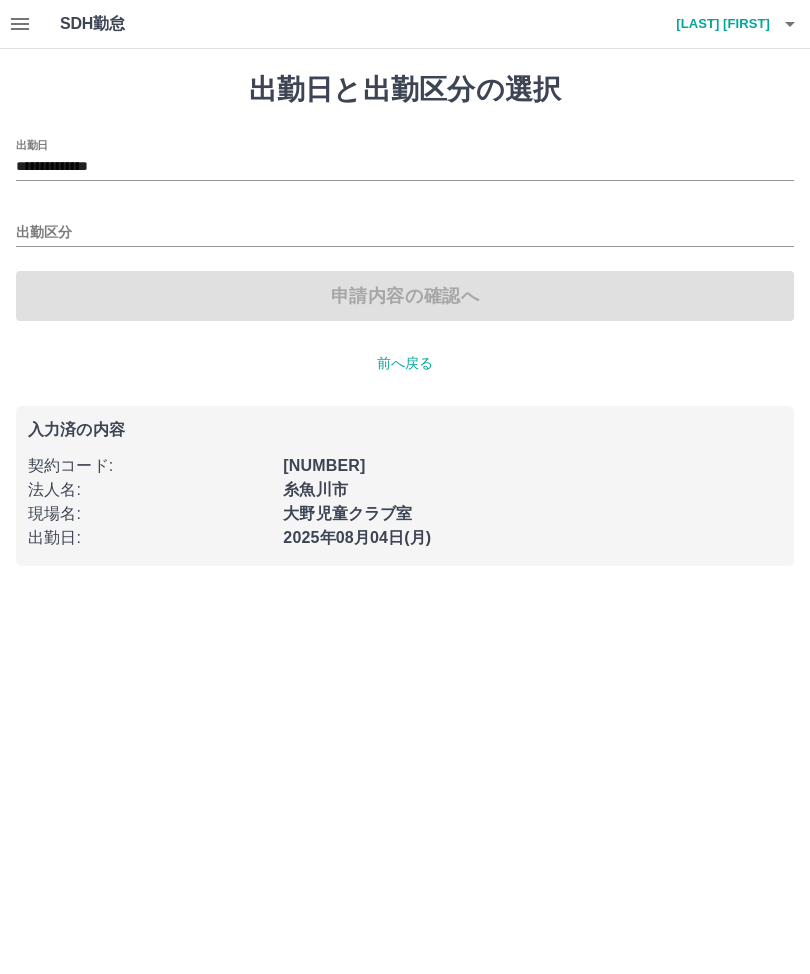 click on "出勤区分" at bounding box center (405, 233) 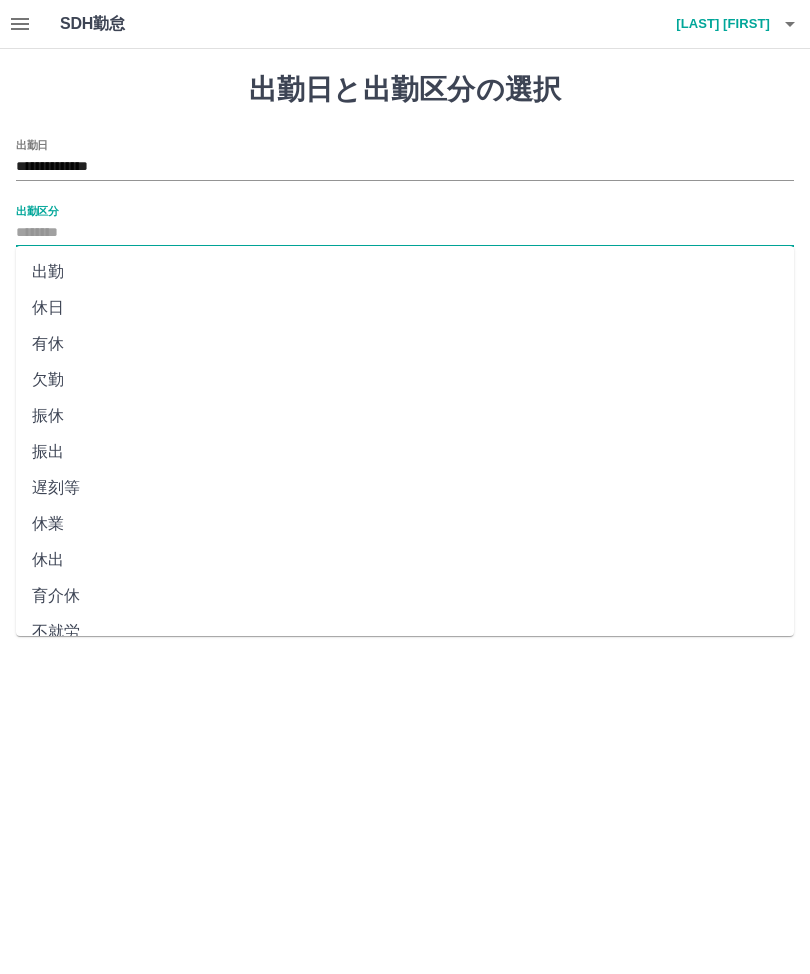 click on "出勤" at bounding box center [405, 272] 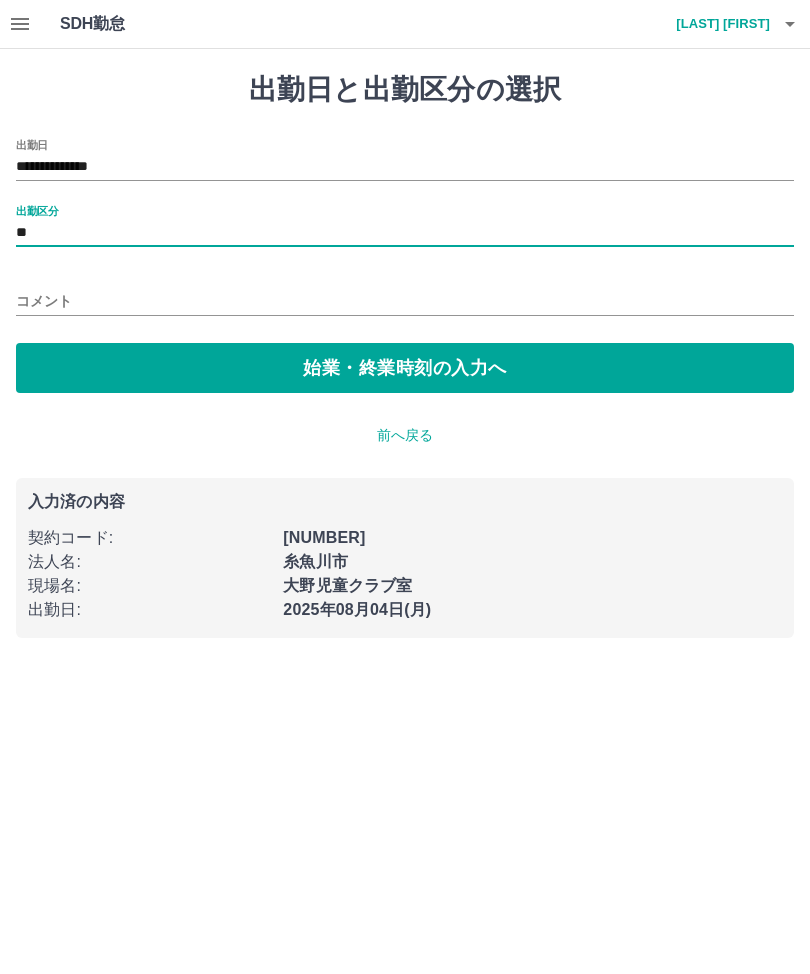 click on "コメント" at bounding box center [405, 301] 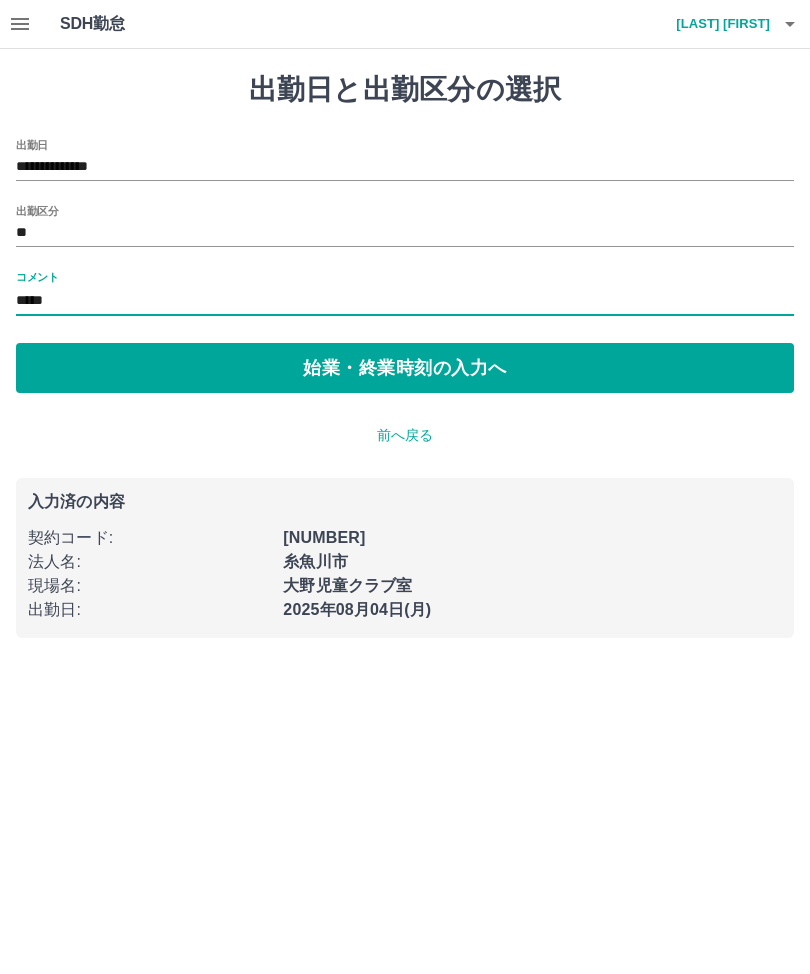 type on "*****" 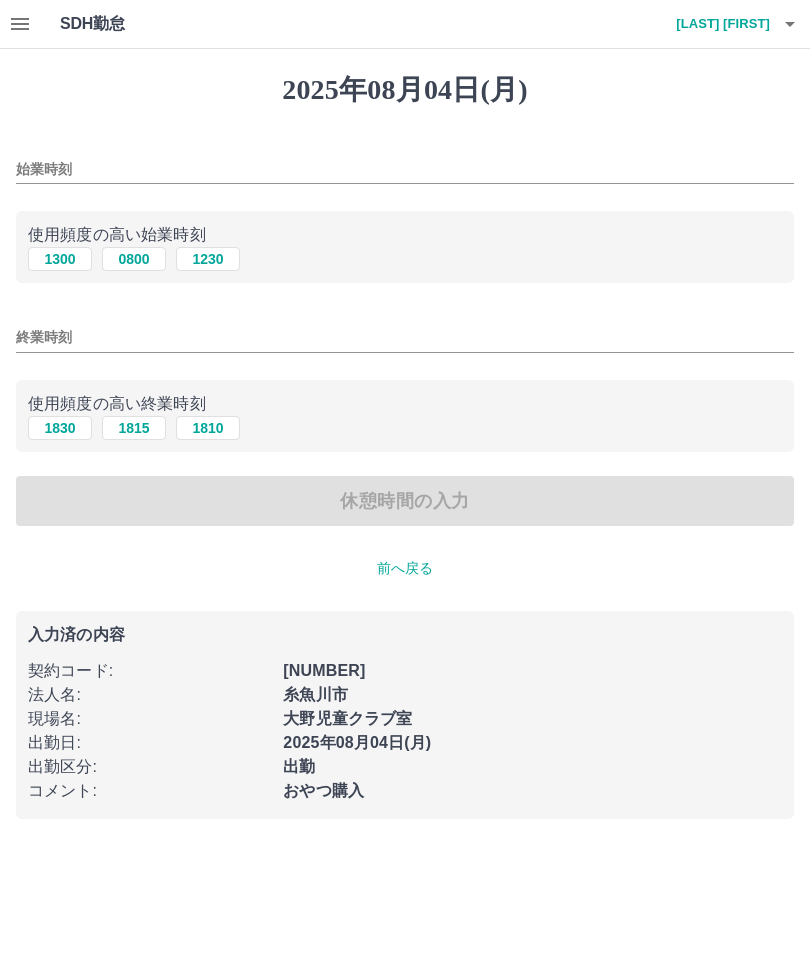 click on "始業時刻" at bounding box center (405, 169) 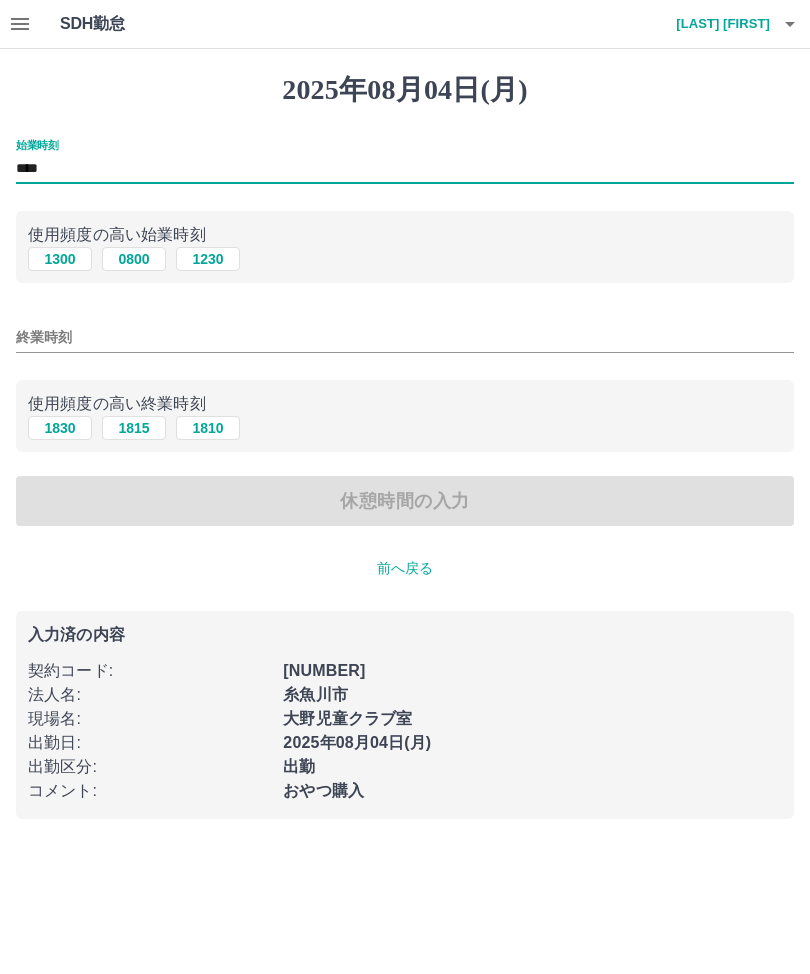 type on "****" 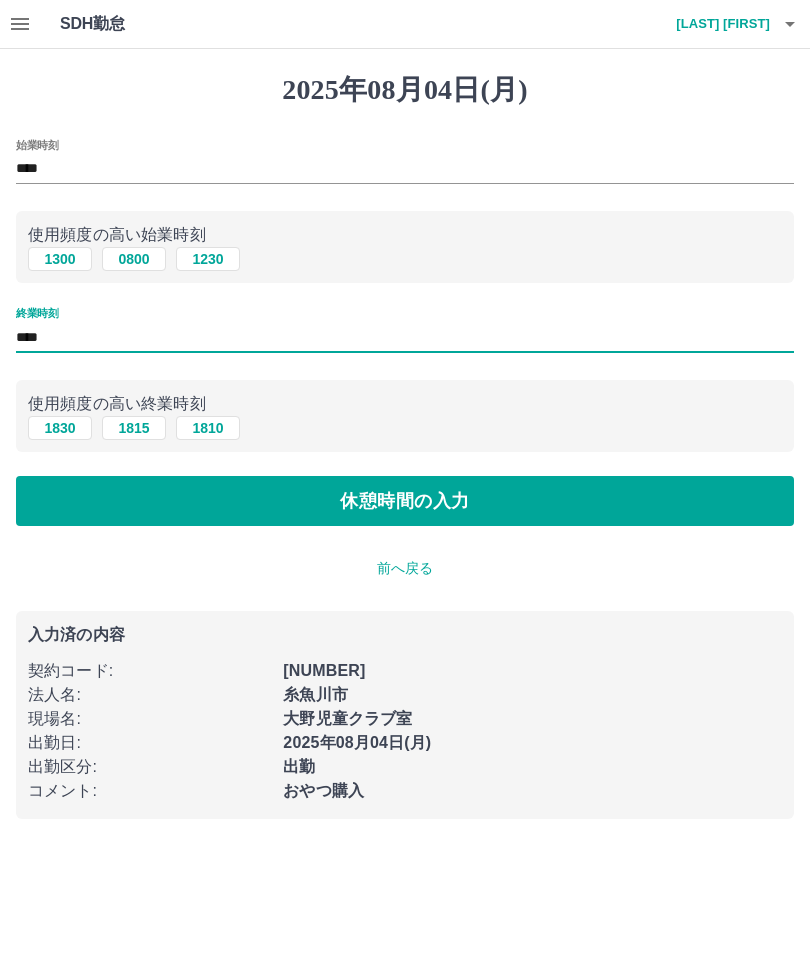 type on "****" 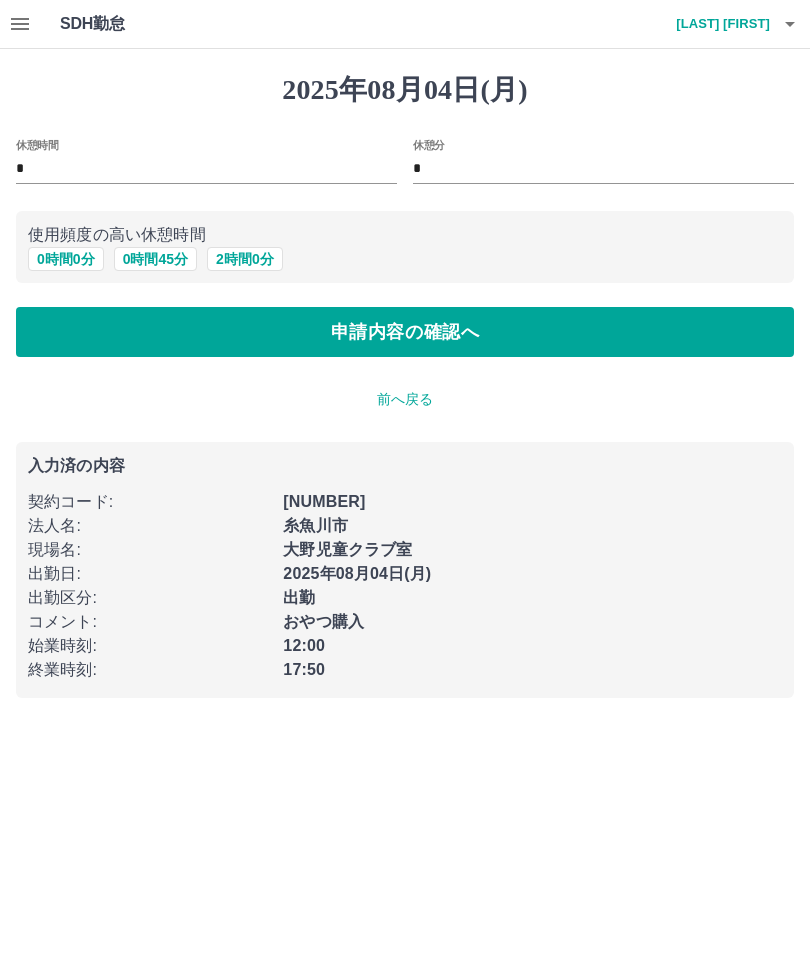 click on "休憩時間" at bounding box center (37, 144) 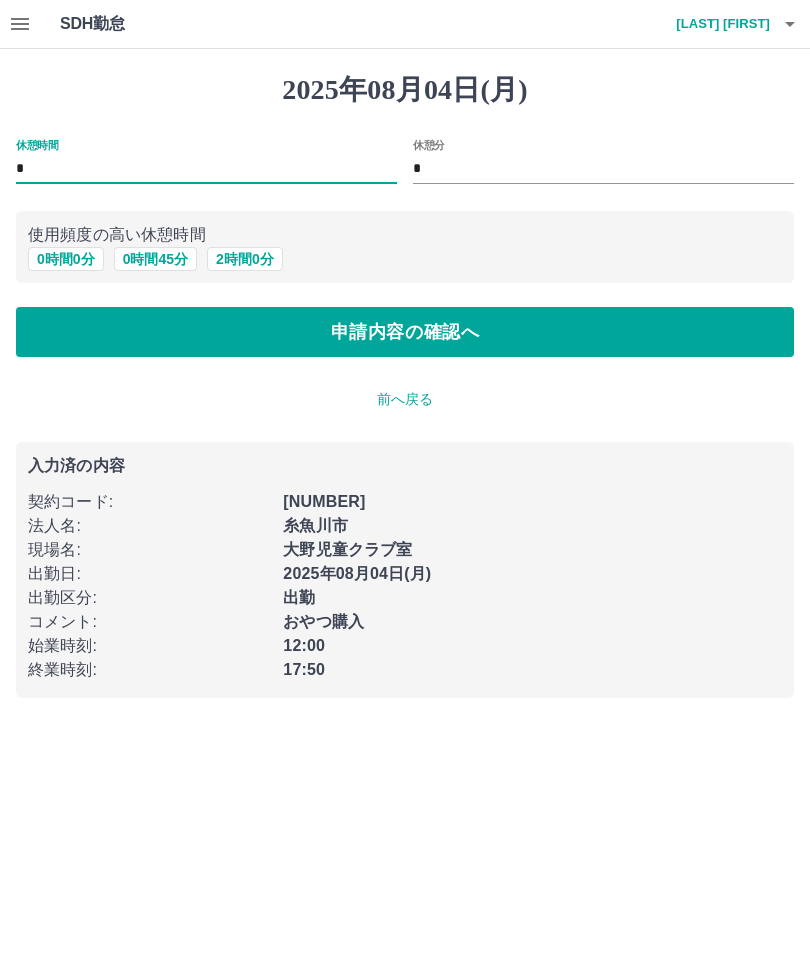 click on "0 時間 0 分" at bounding box center (66, 259) 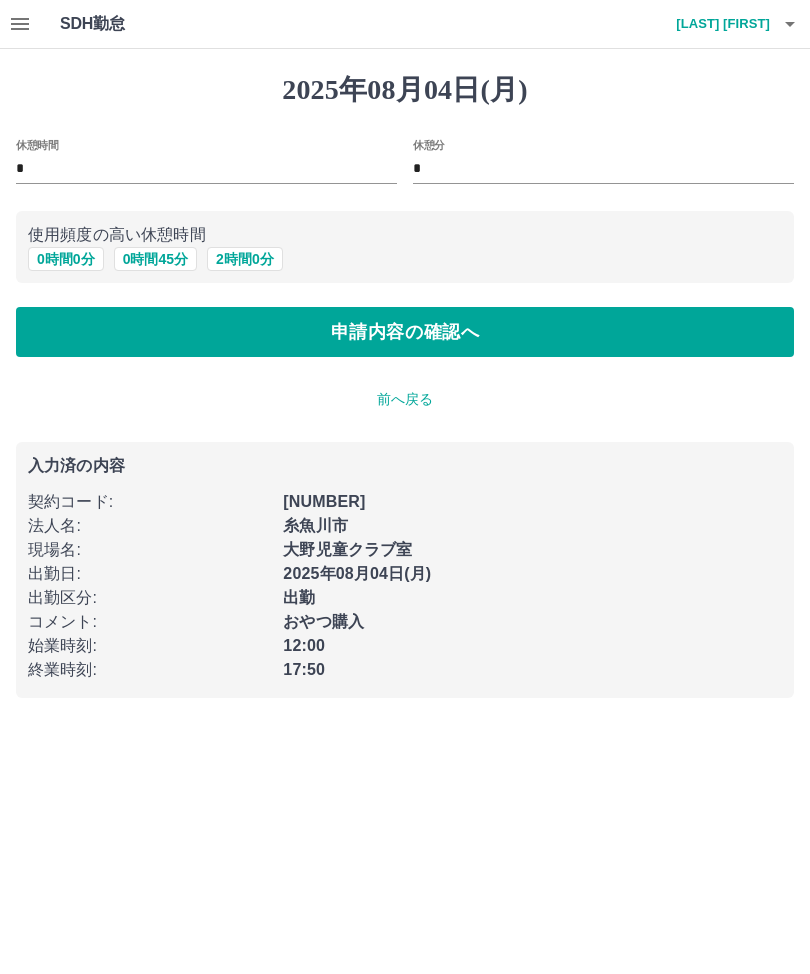click on "申請内容の確認へ" at bounding box center [405, 332] 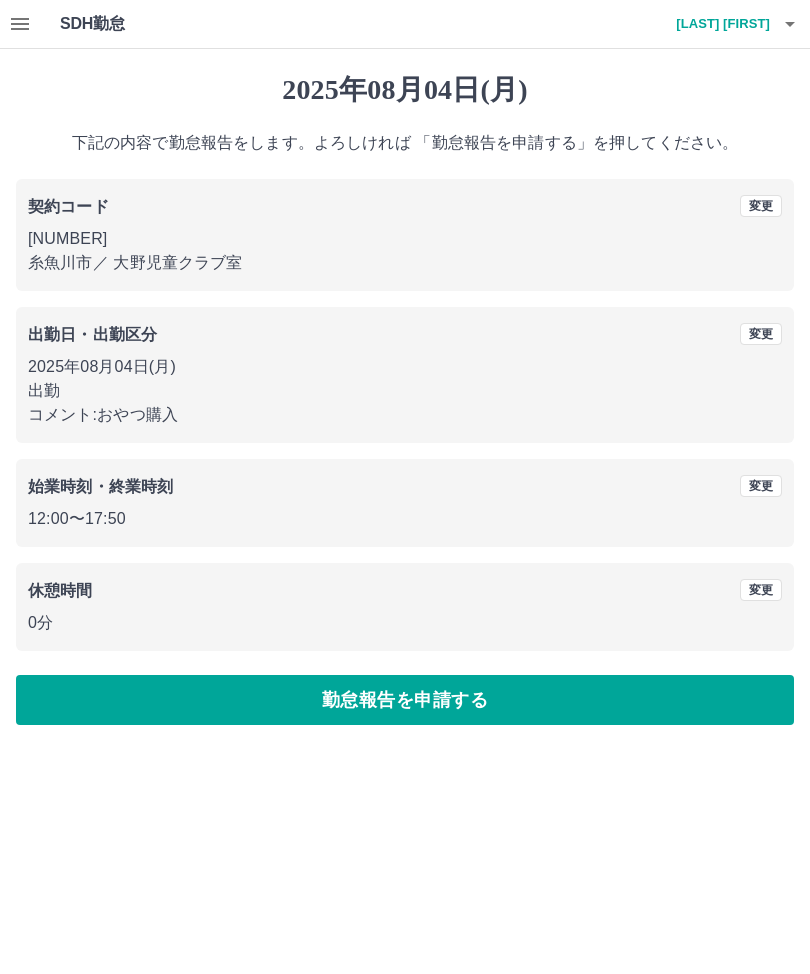 click on "勤怠報告を申請する" at bounding box center (405, 700) 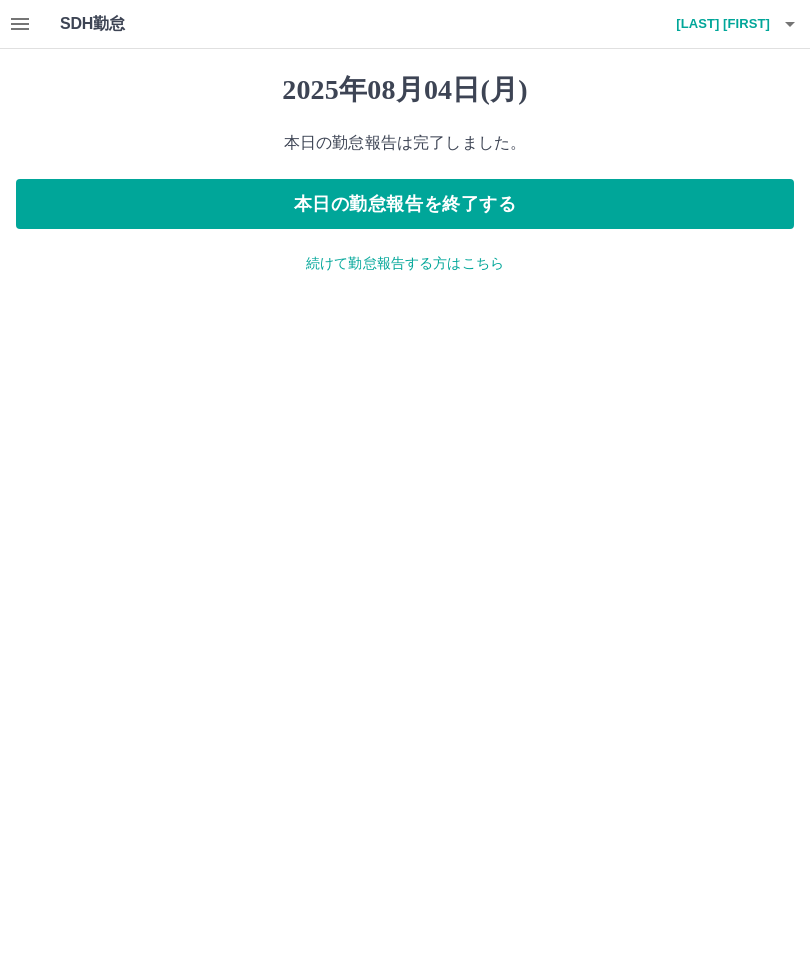 click on "本日の勤怠報告を終了する" at bounding box center [405, 204] 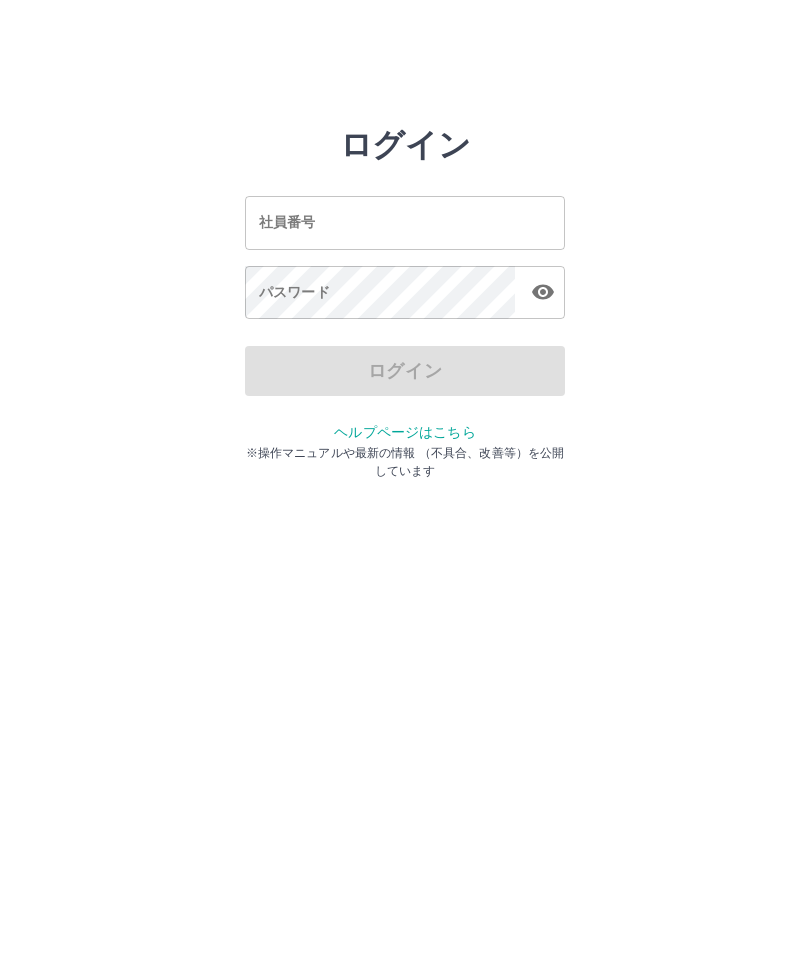 scroll, scrollTop: 0, scrollLeft: 0, axis: both 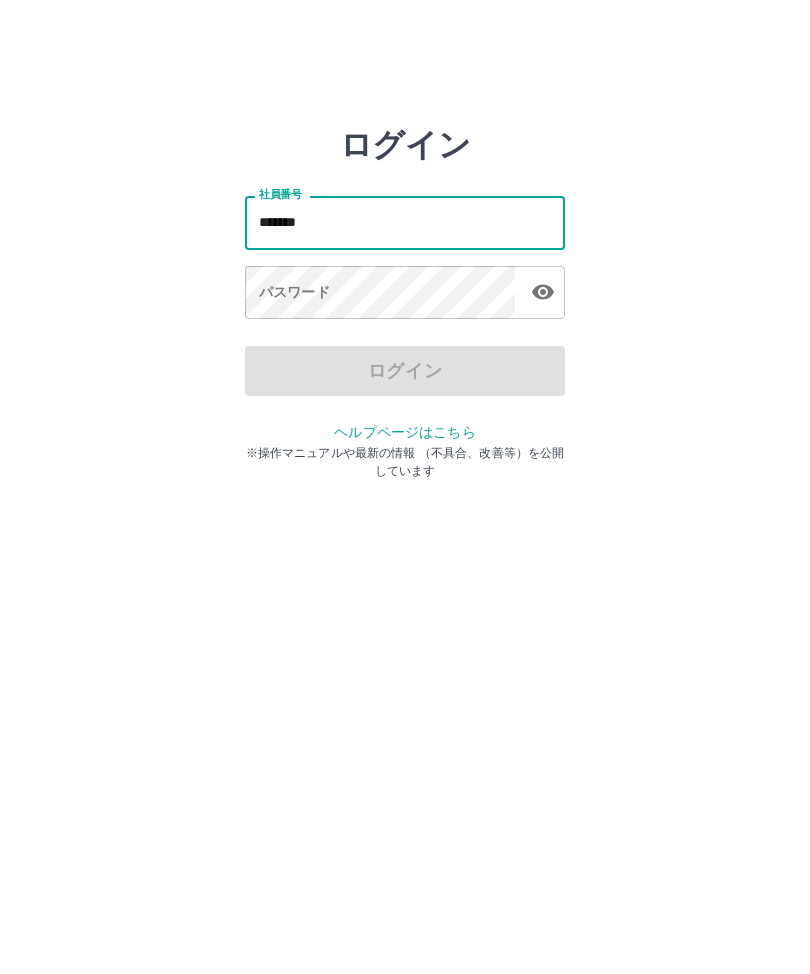 type on "*******" 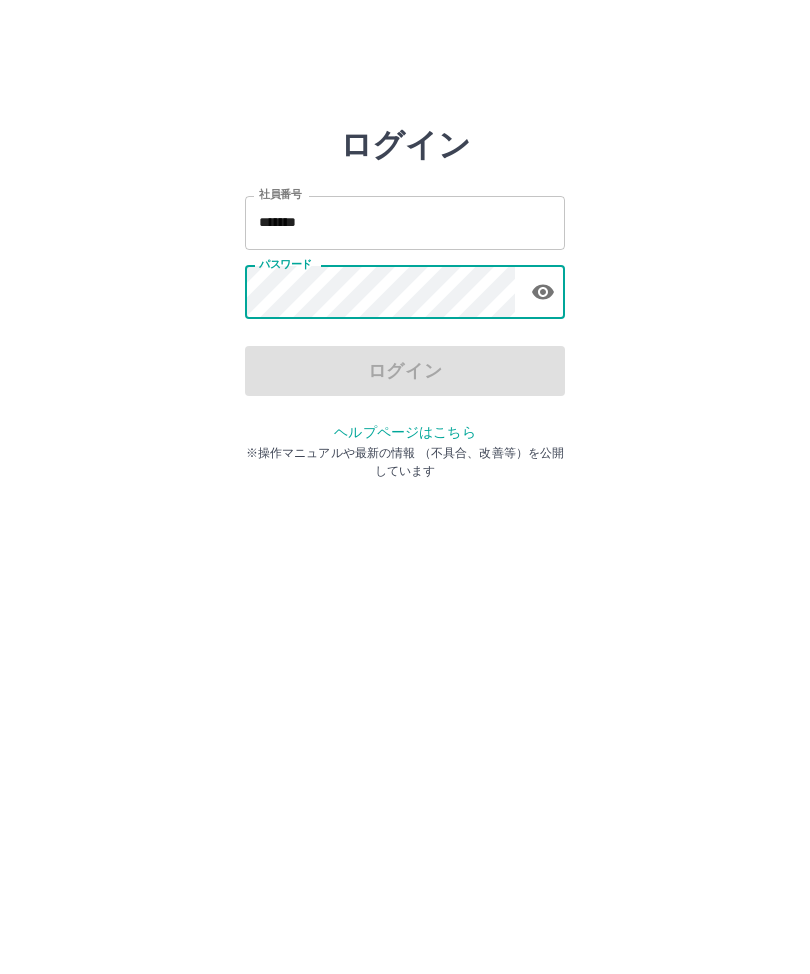 click at bounding box center (543, 292) 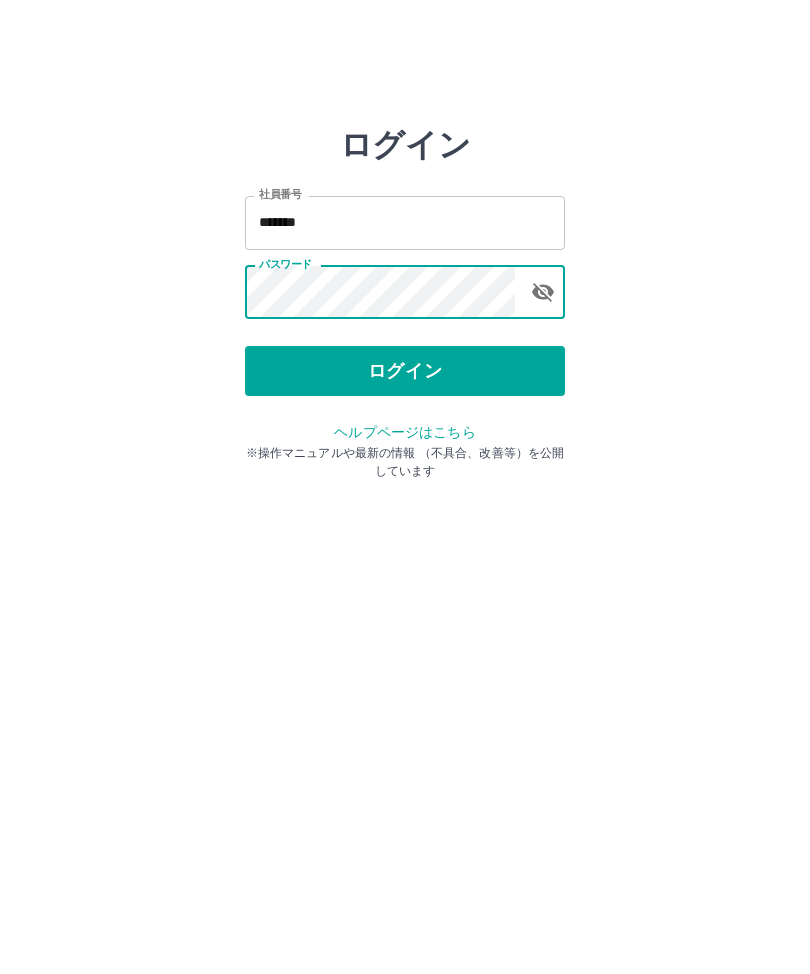 click on "ログイン" at bounding box center (405, 371) 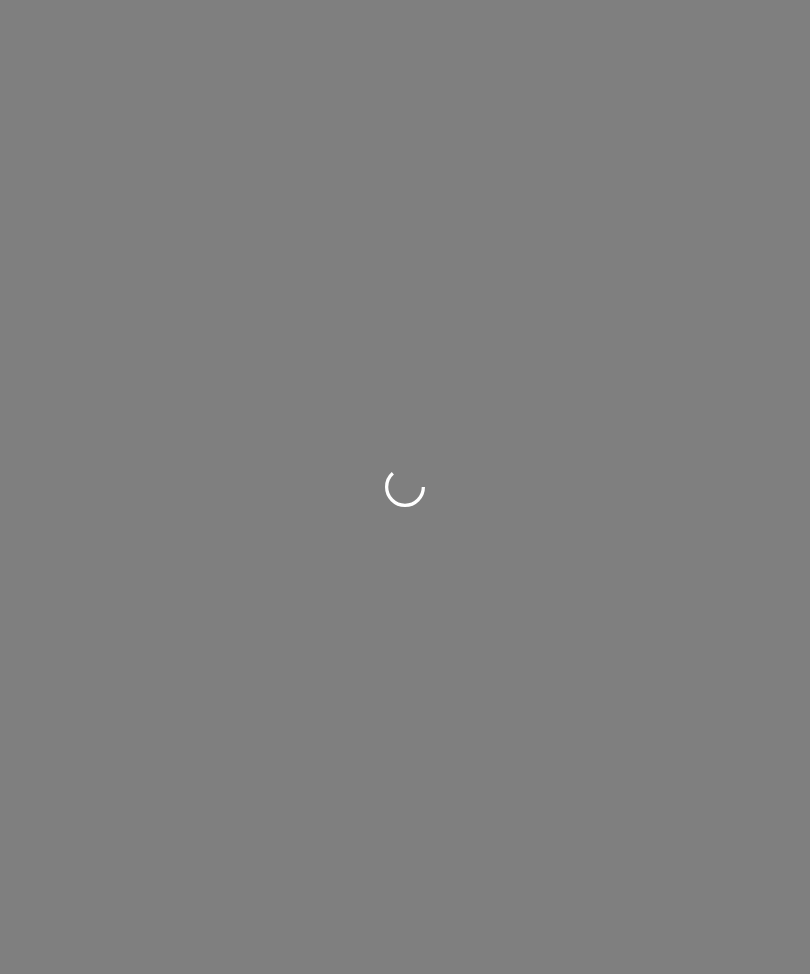 scroll, scrollTop: 0, scrollLeft: 0, axis: both 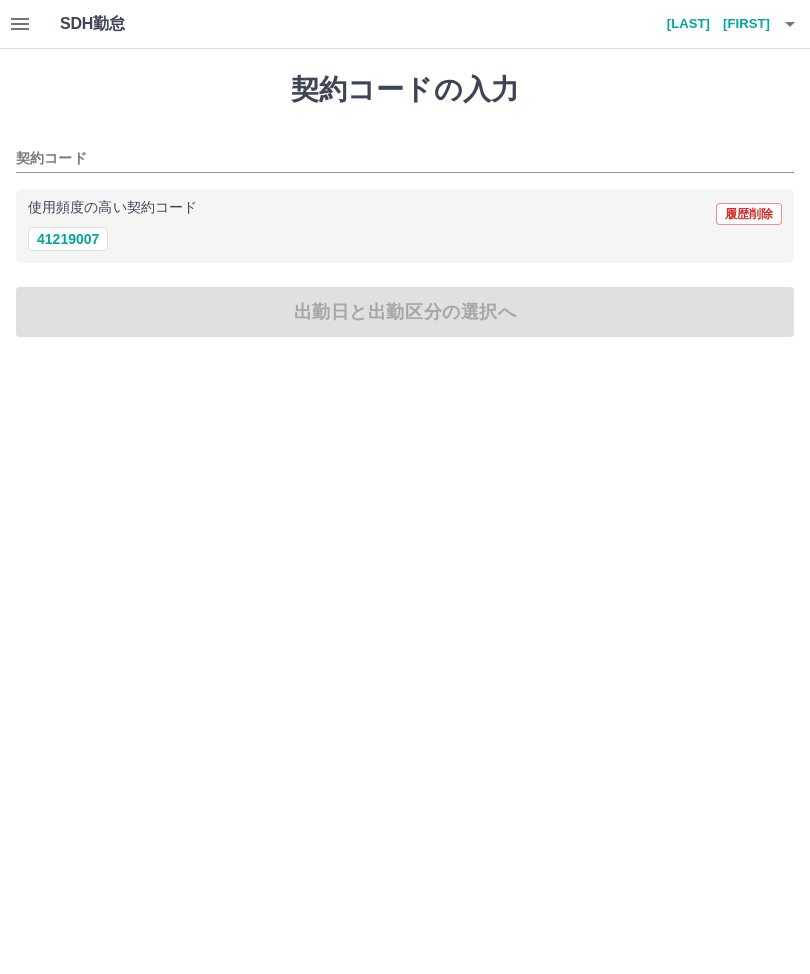 click on "契約コード" at bounding box center [390, 159] 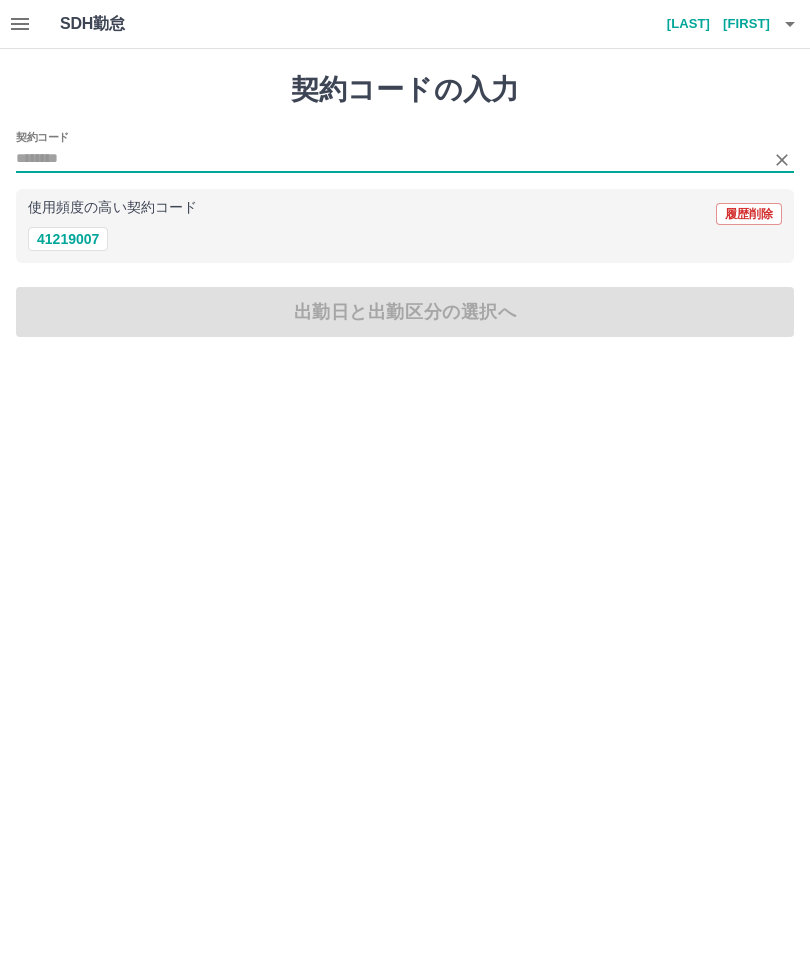 click on "[NUMBER]" at bounding box center (68, 239) 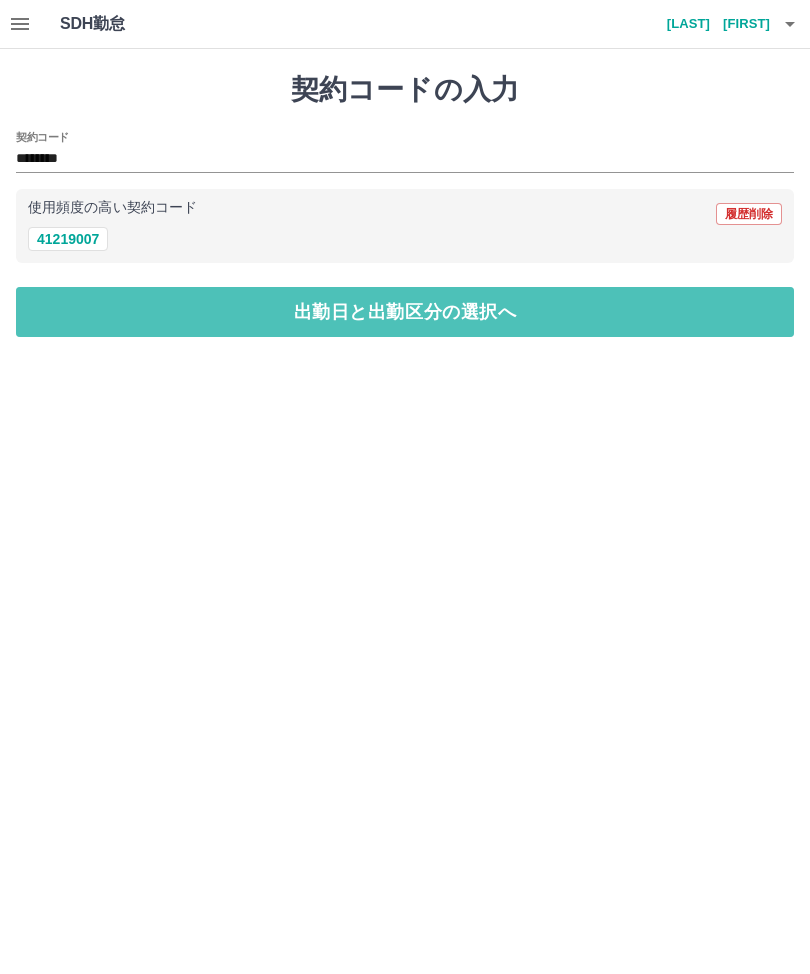 click on "出勤日と出勤区分の選択へ" at bounding box center [405, 312] 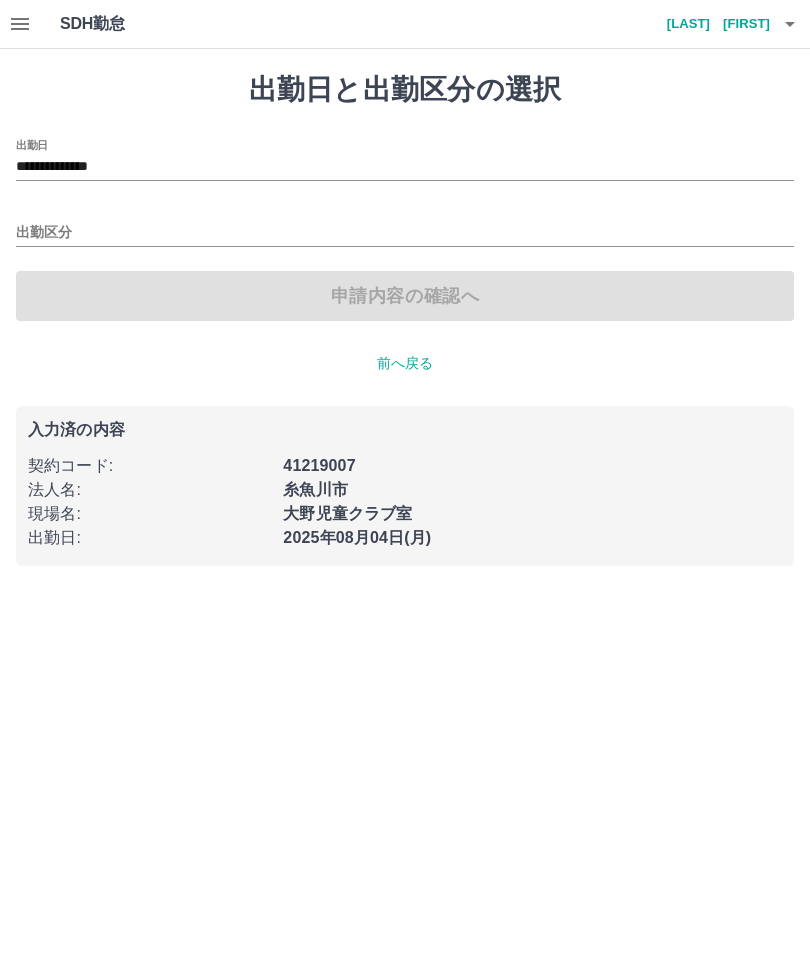 click on "**********" at bounding box center (405, 167) 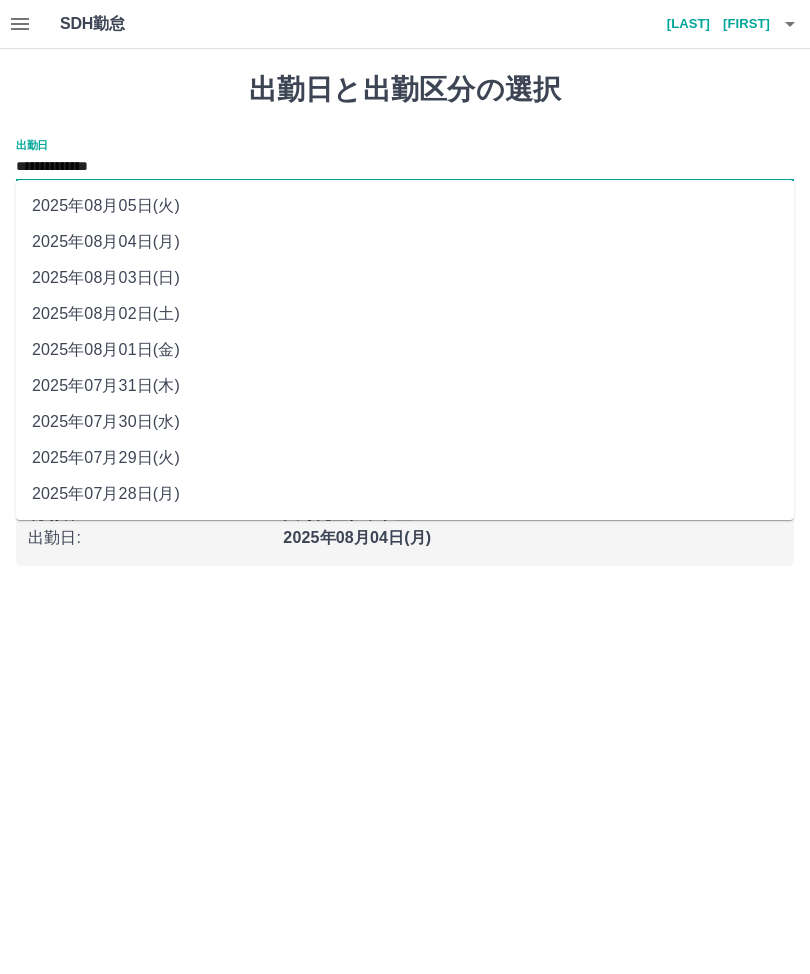 click on "2025年08月02日(土)" at bounding box center [405, 314] 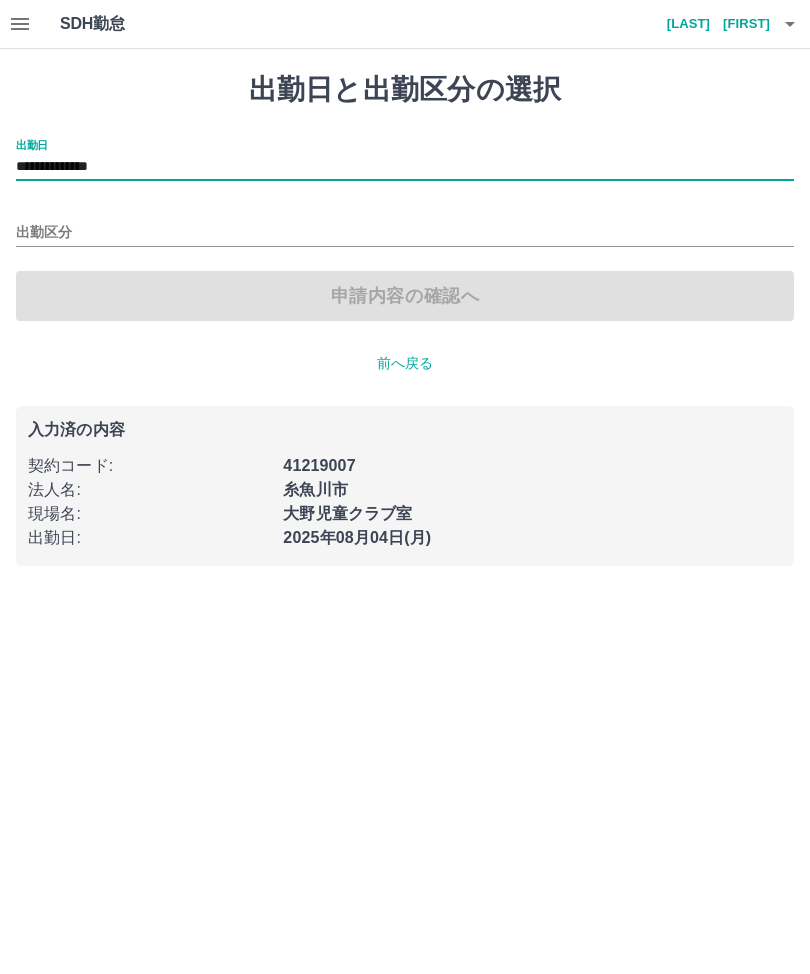 click on "出勤区分" at bounding box center (405, 233) 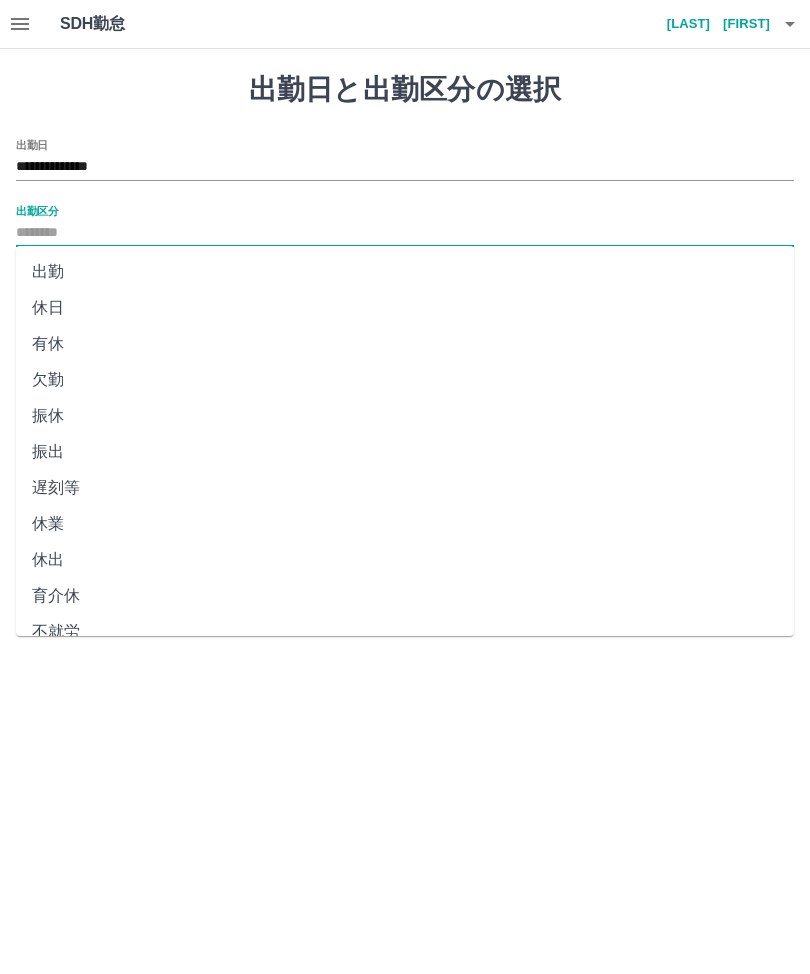 click on "休日" at bounding box center [405, 308] 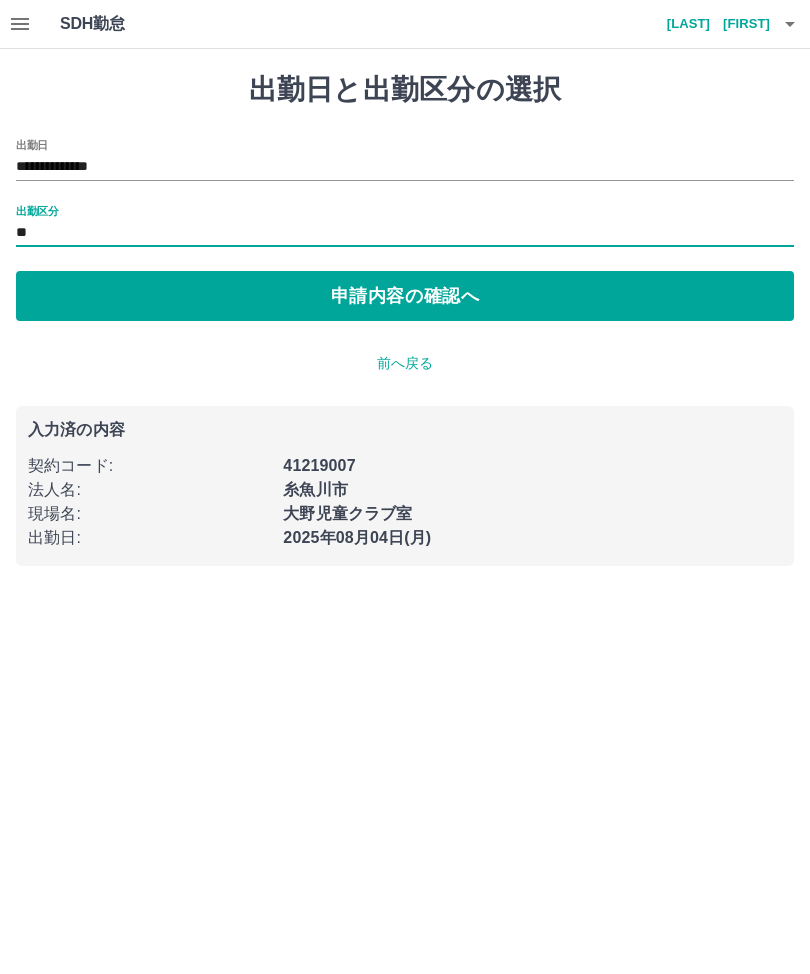 click on "申請内容の確認へ" at bounding box center (405, 296) 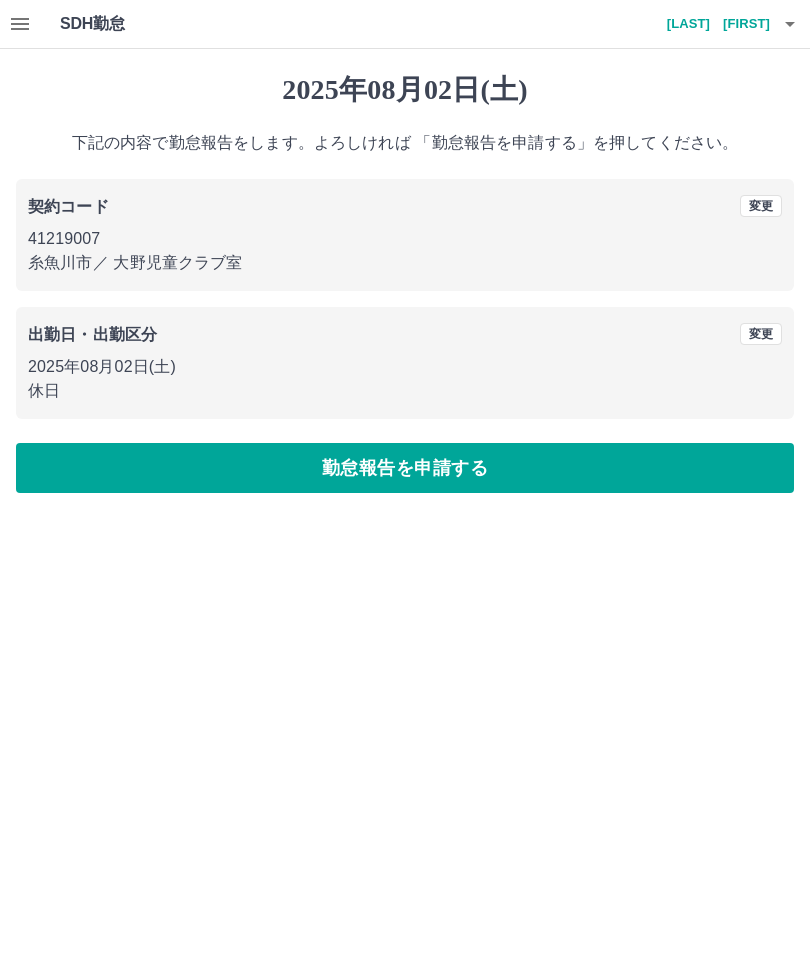 click on "勤怠報告を申請する" at bounding box center [405, 468] 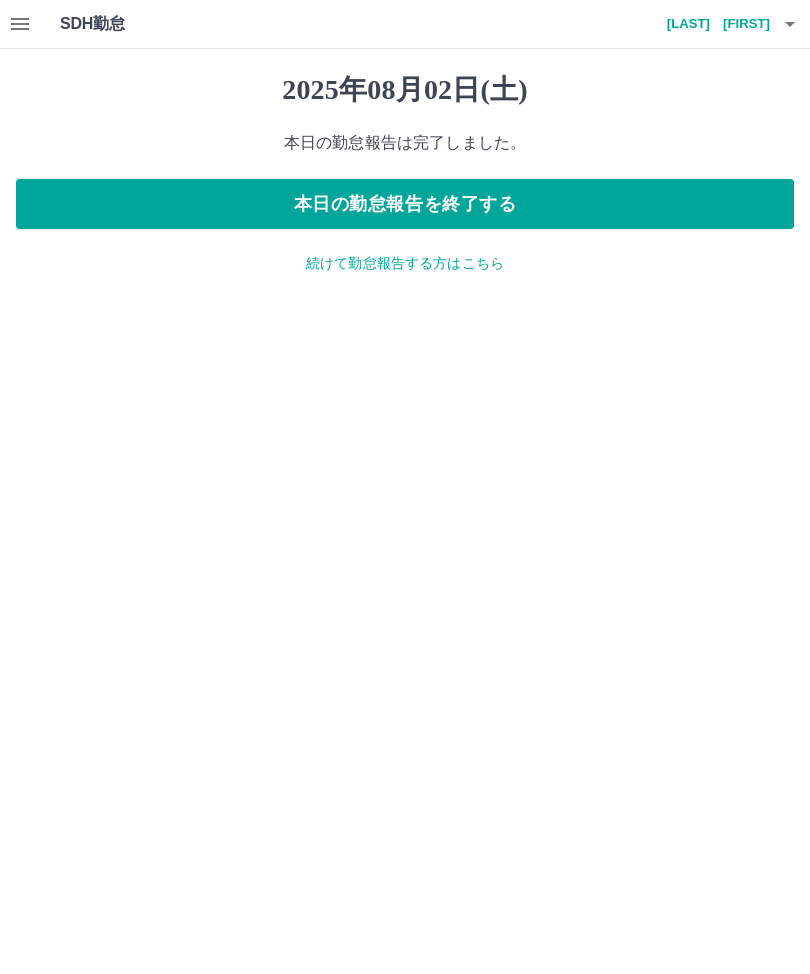 click on "続けて勤怠報告する方はこちら" at bounding box center [405, 263] 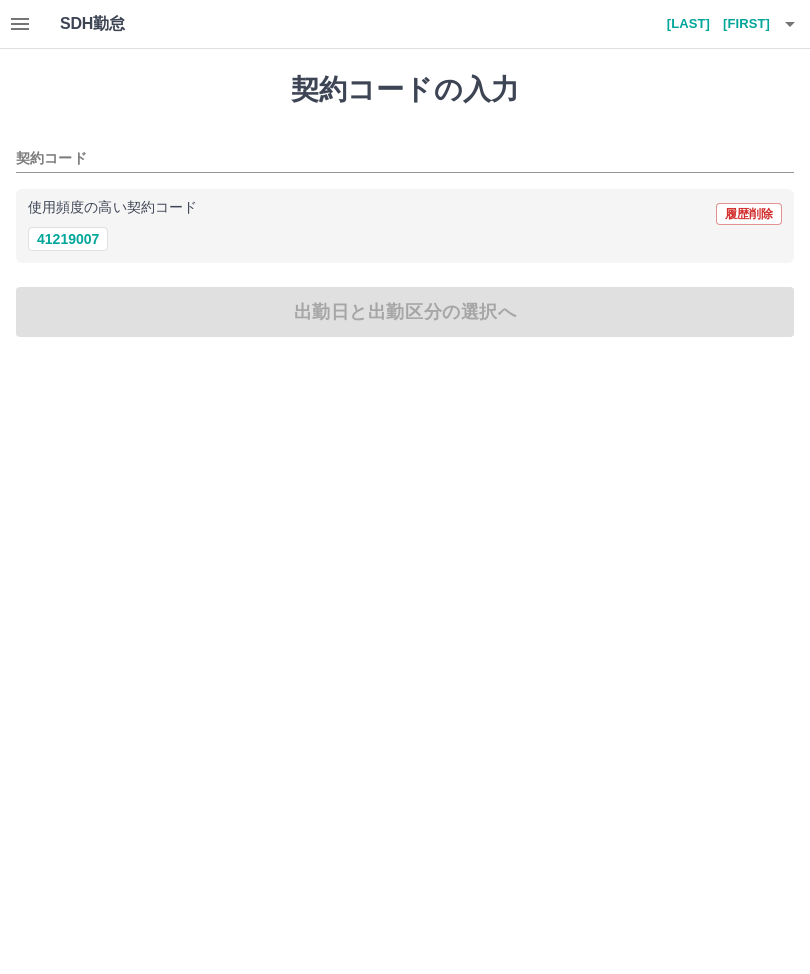 click on "契約コード" at bounding box center (390, 159) 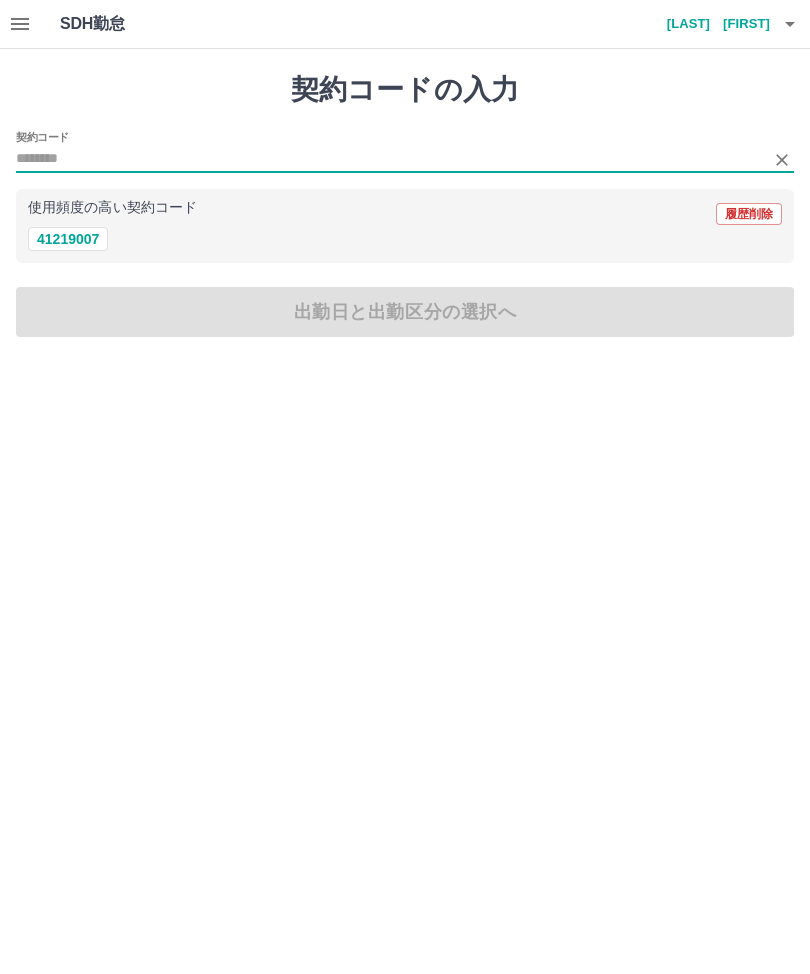 click on "41219007" at bounding box center (68, 239) 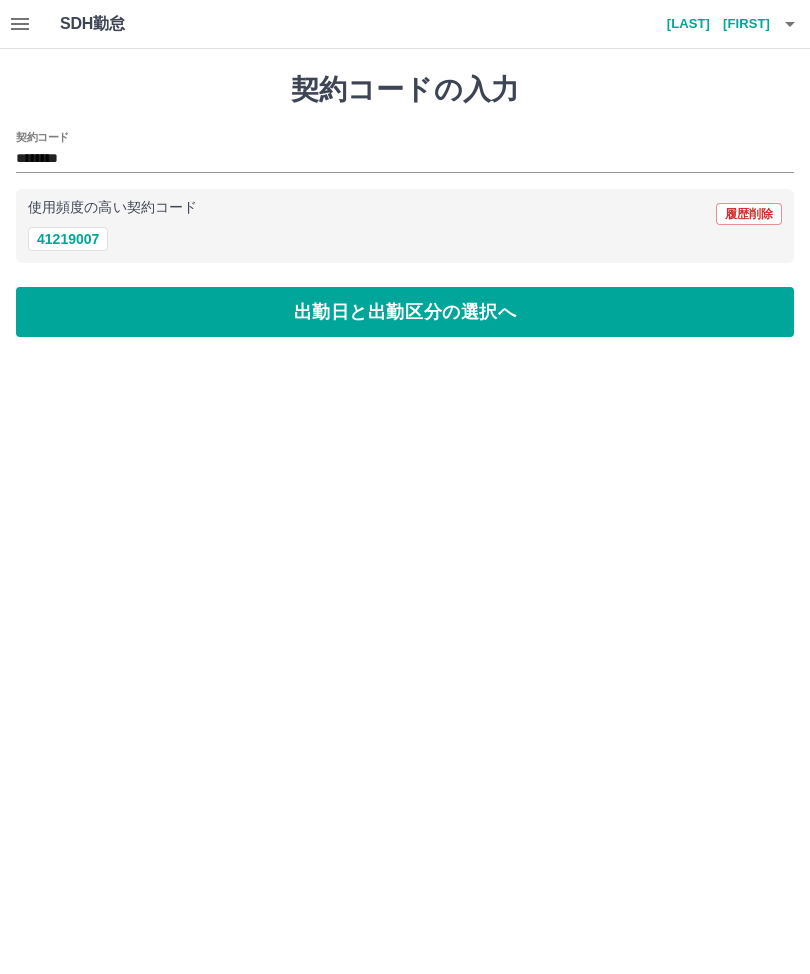 click on "出勤日と出勤区分の選択へ" at bounding box center [405, 312] 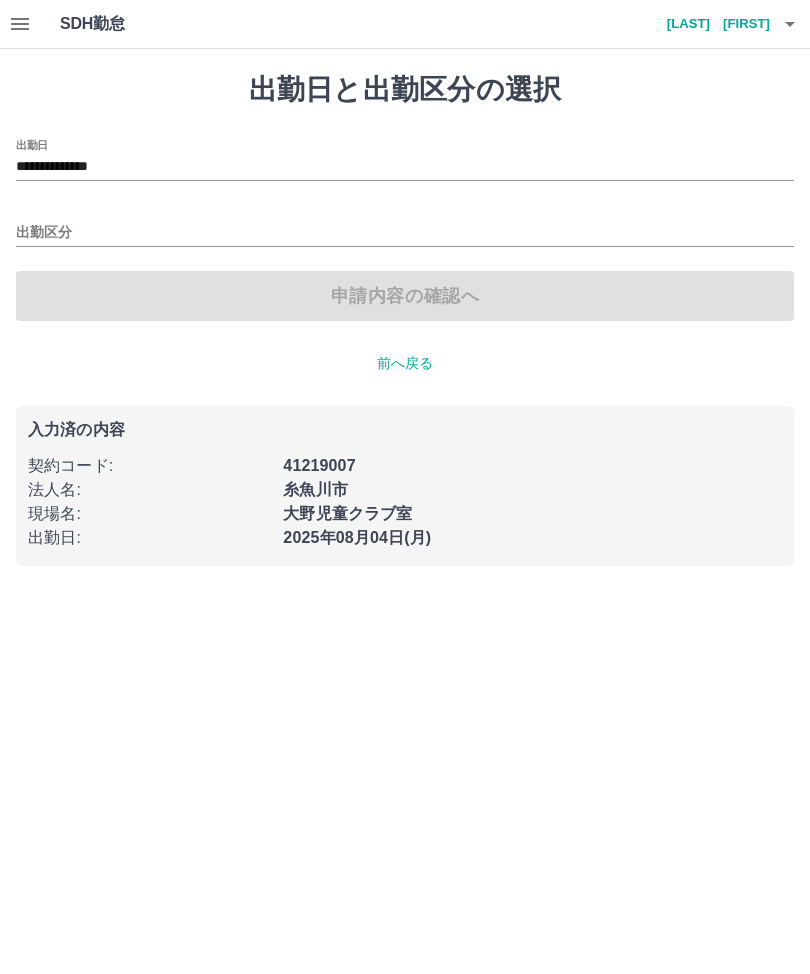 click on "出勤区分" at bounding box center [405, 233] 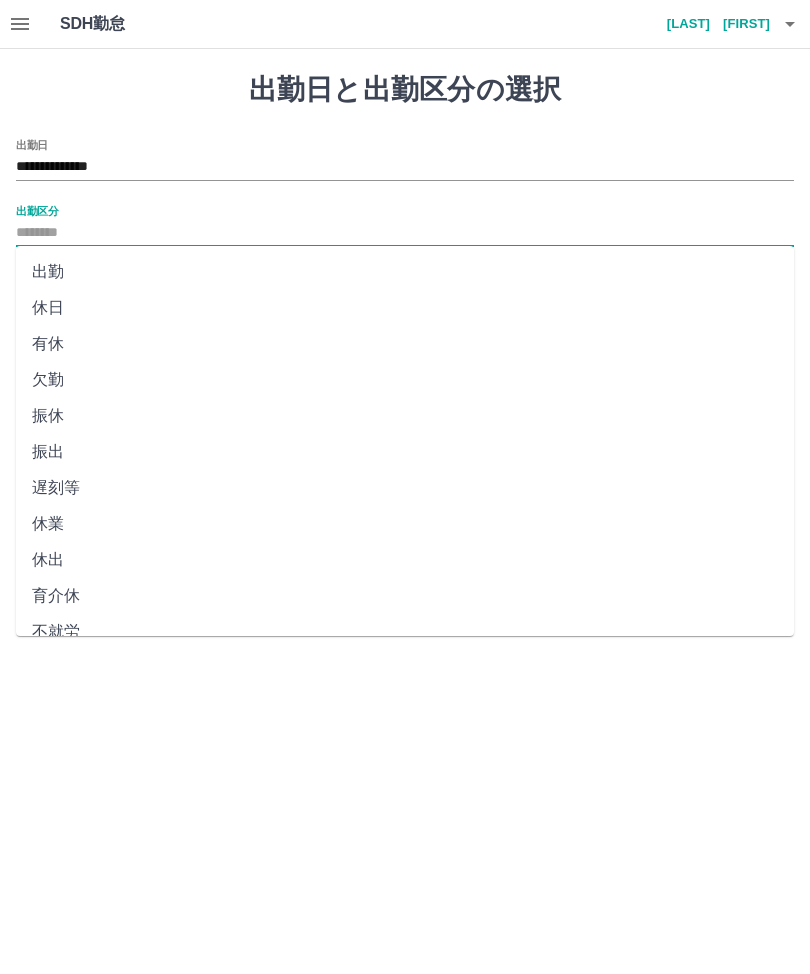click on "出勤" at bounding box center (405, 272) 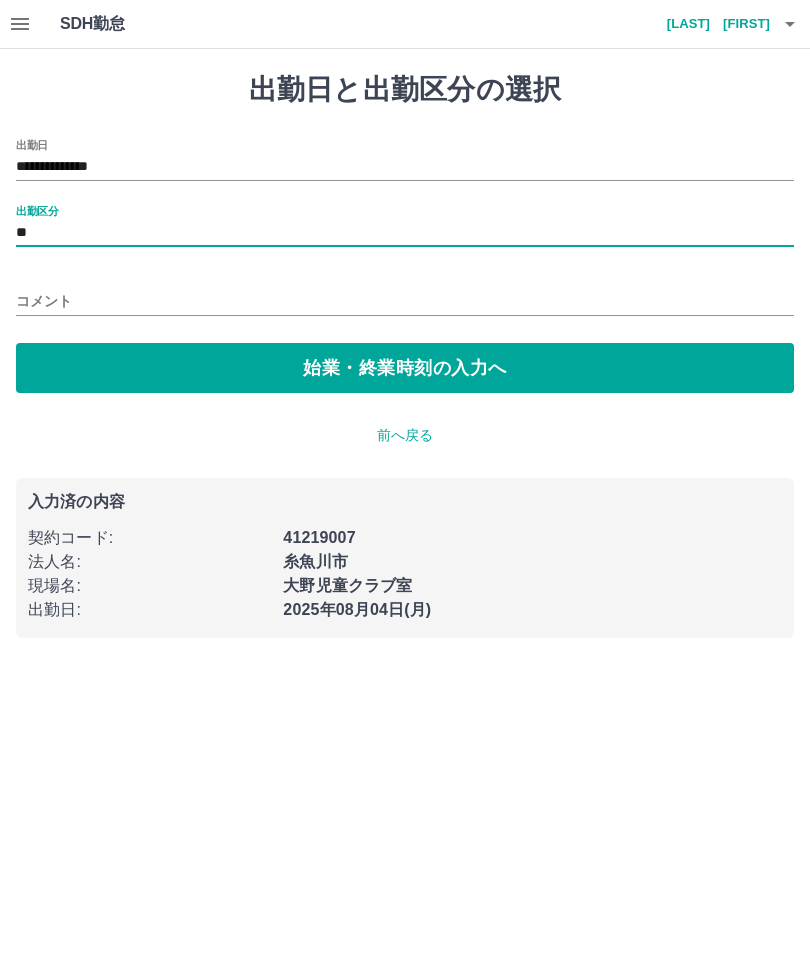 click on "始業・終業時刻の入力へ" at bounding box center [405, 368] 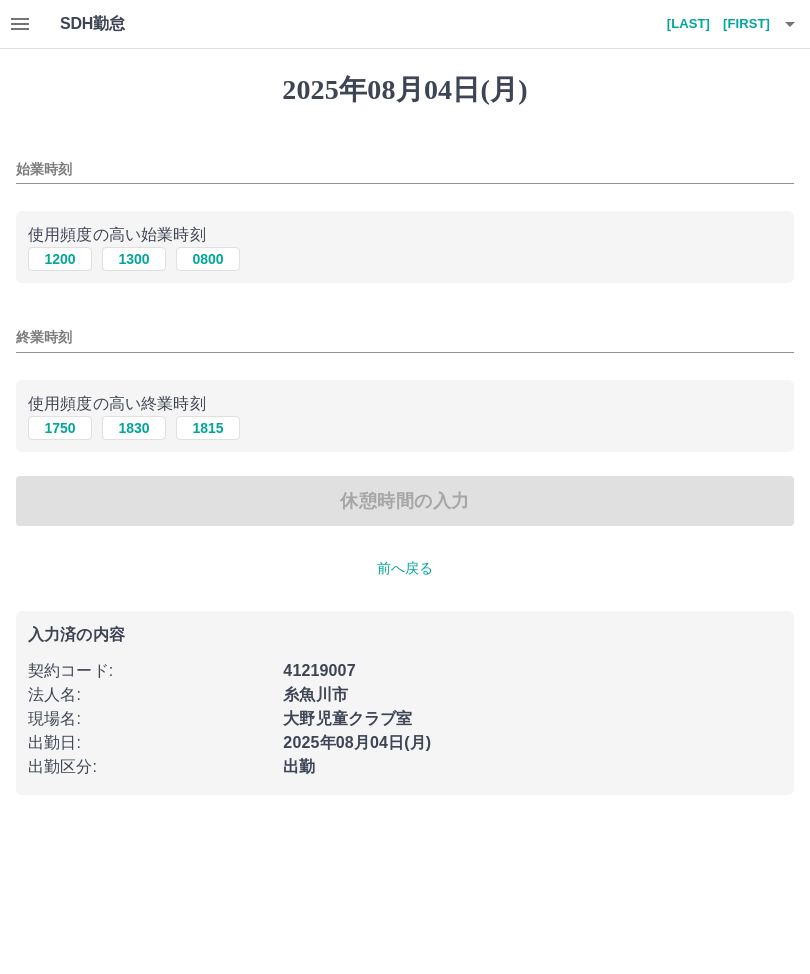 click on "1300" at bounding box center [134, 259] 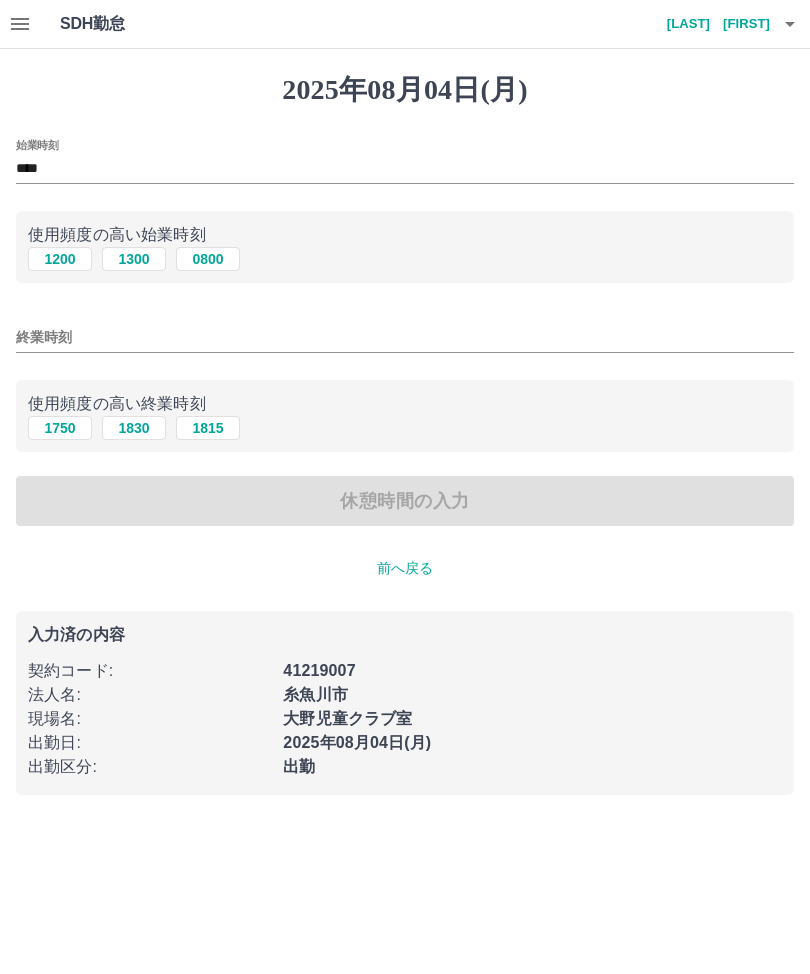 click on "終業時刻" at bounding box center (405, 337) 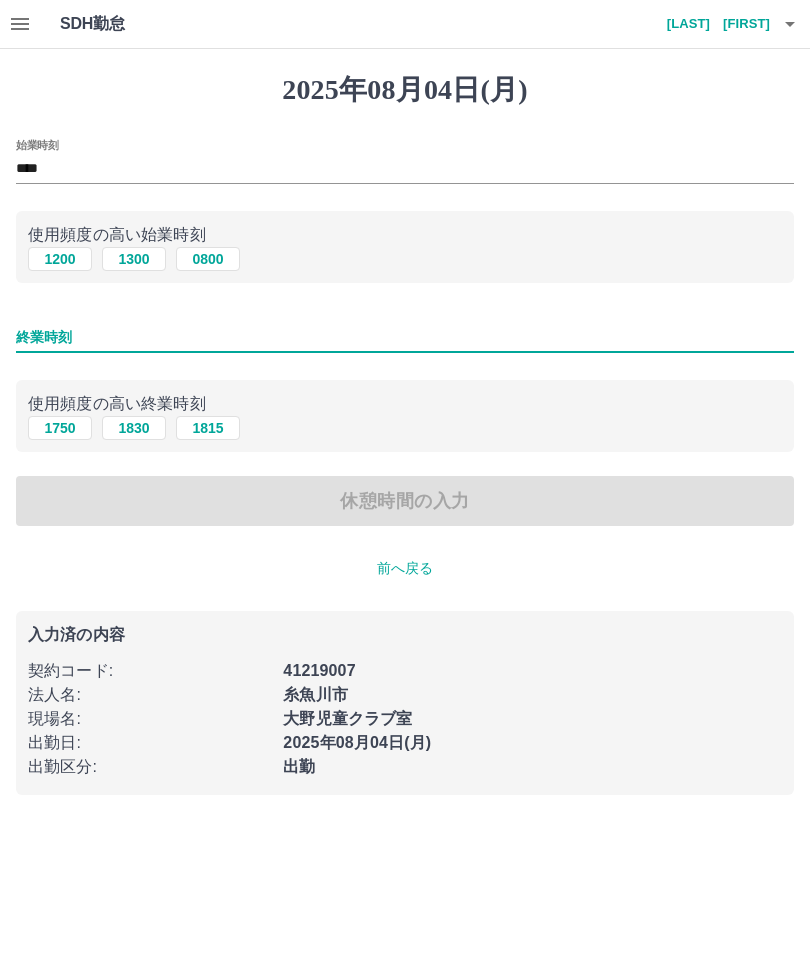 click on "1750" at bounding box center [60, 428] 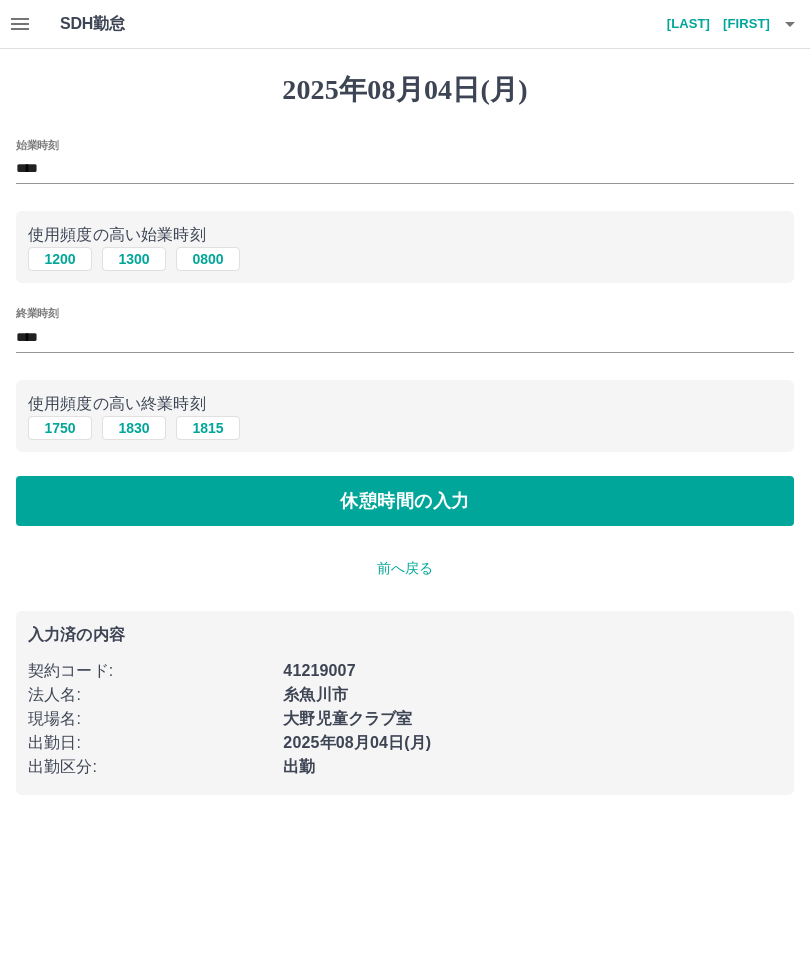 click on "休憩時間の入力" at bounding box center (405, 501) 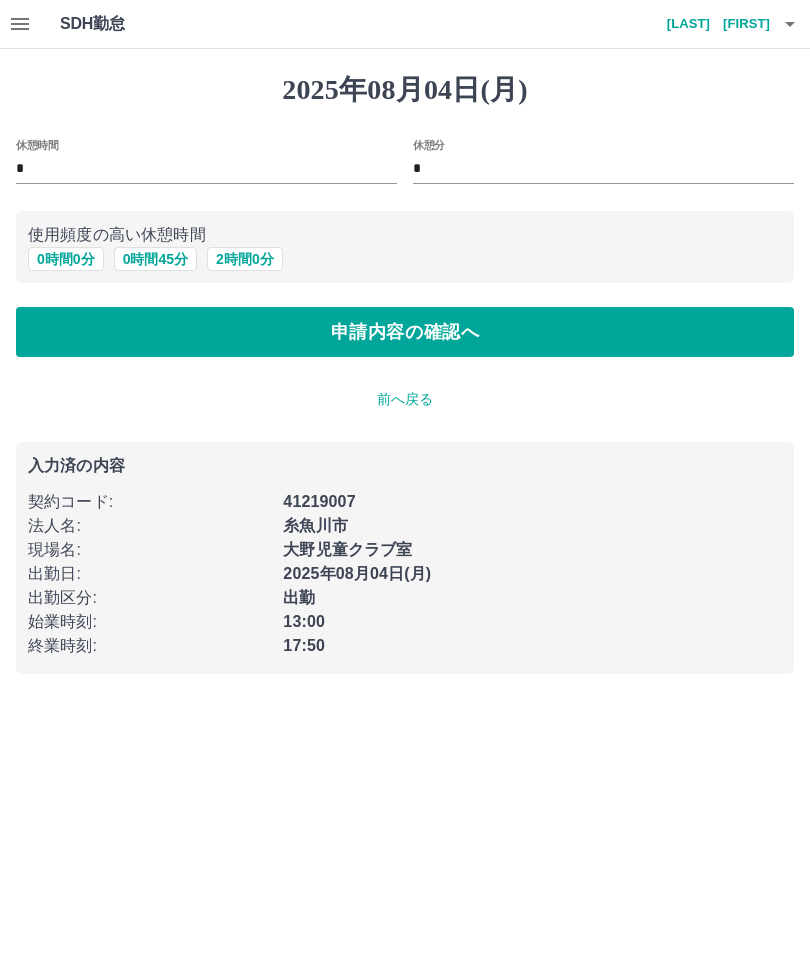 click on "*" at bounding box center [206, 169] 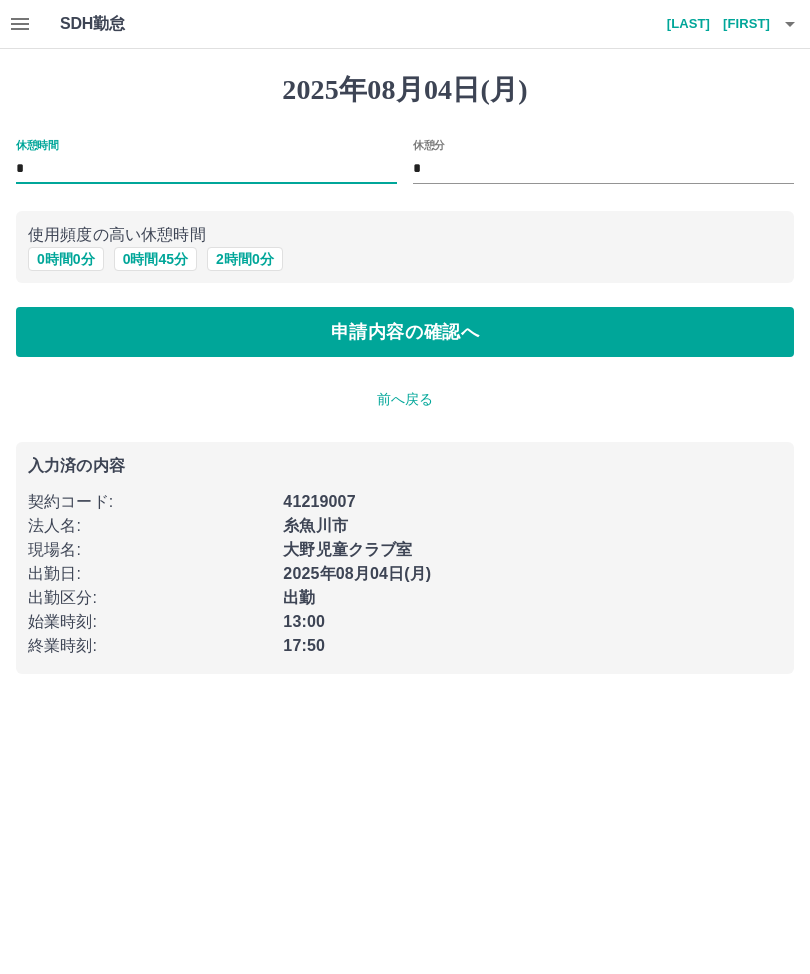 click on "0 時間 0 分" at bounding box center [66, 259] 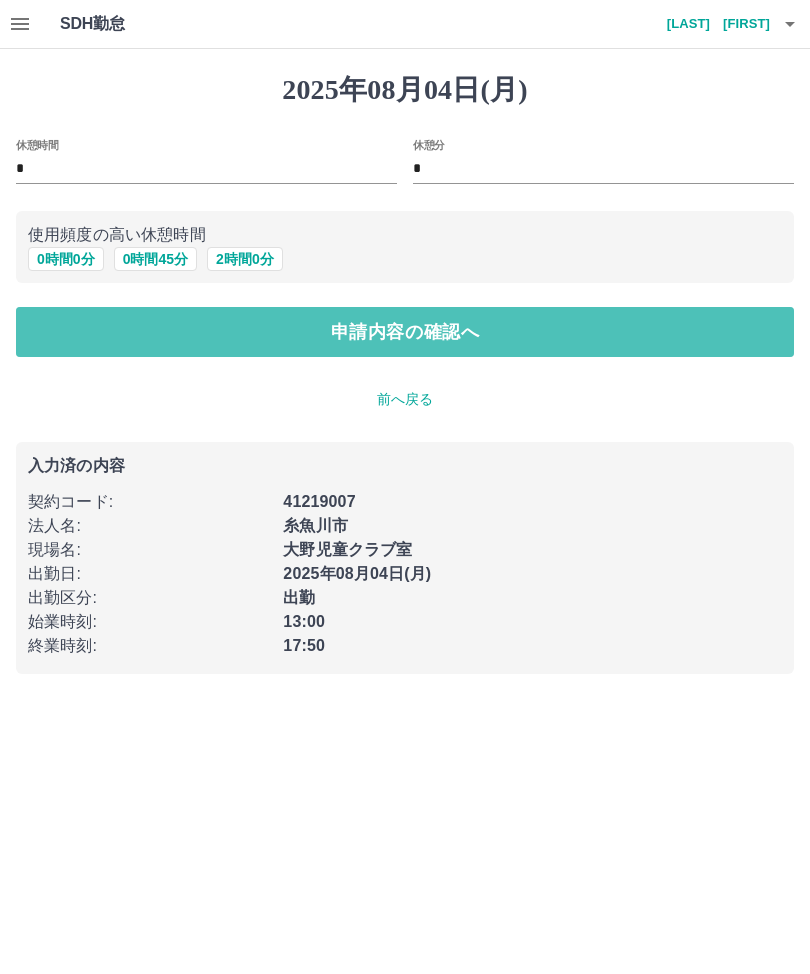 click on "申請内容の確認へ" at bounding box center (405, 332) 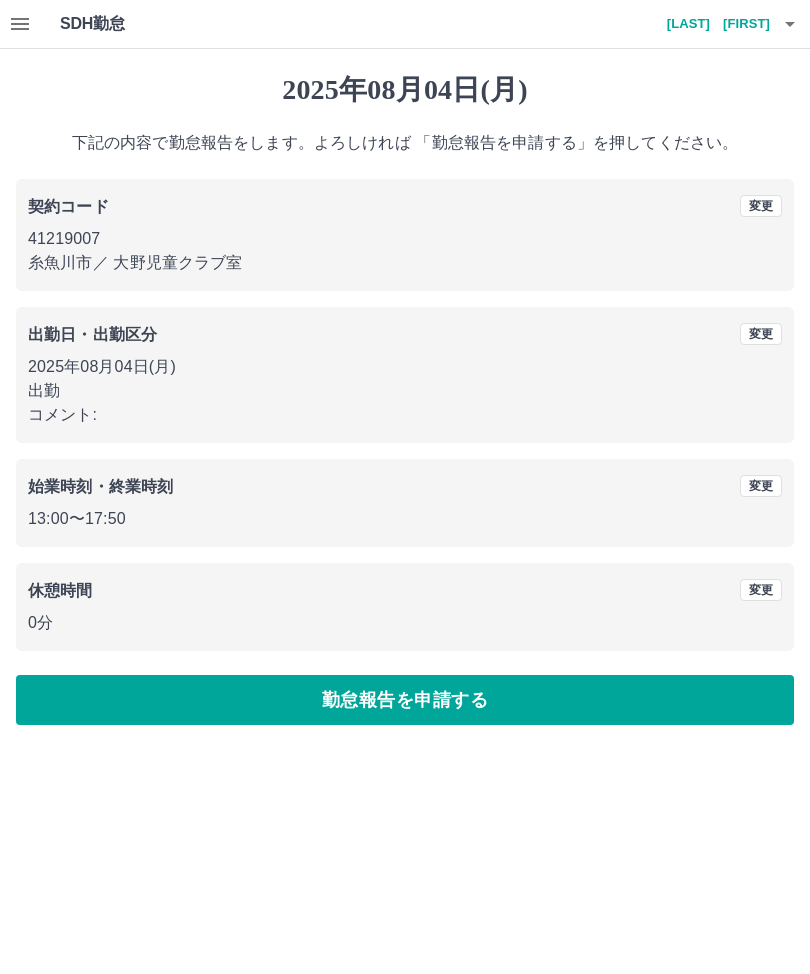 click on "勤怠報告を申請する" at bounding box center [405, 700] 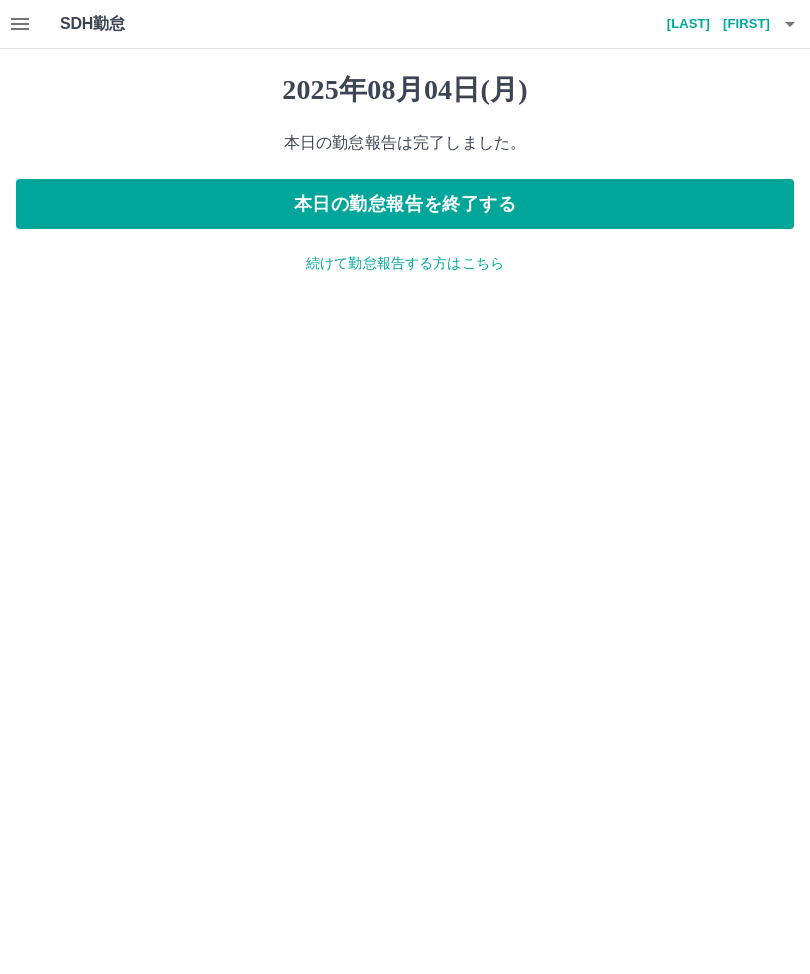 click on "本日の勤怠報告を終了する" at bounding box center (405, 204) 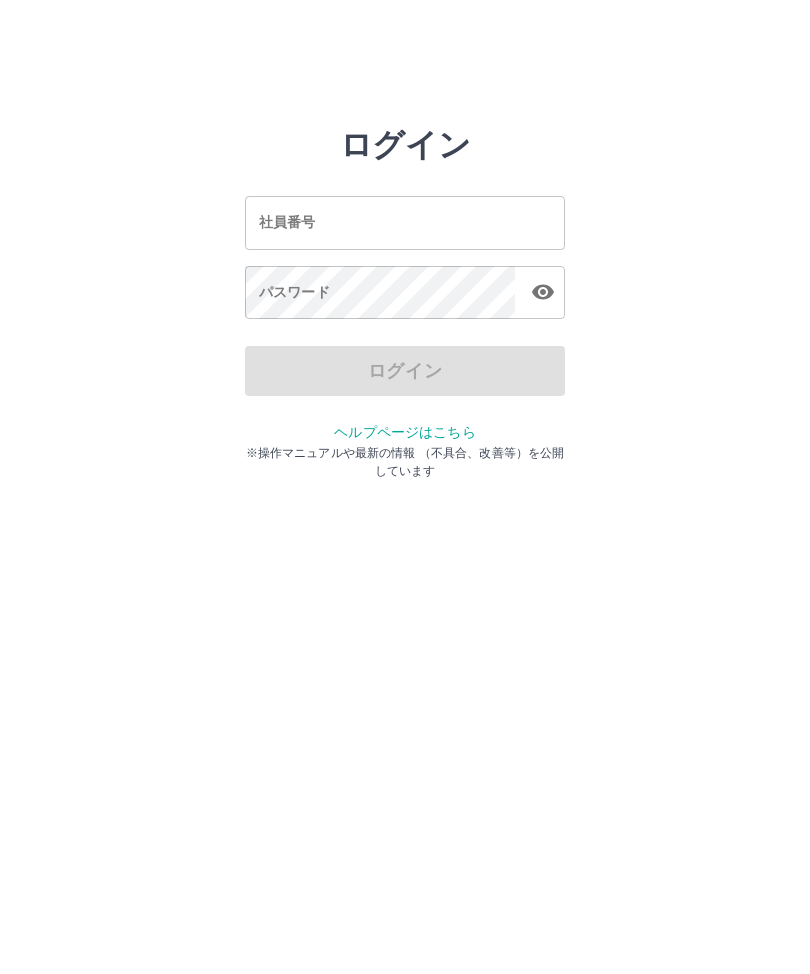 scroll, scrollTop: 0, scrollLeft: 0, axis: both 